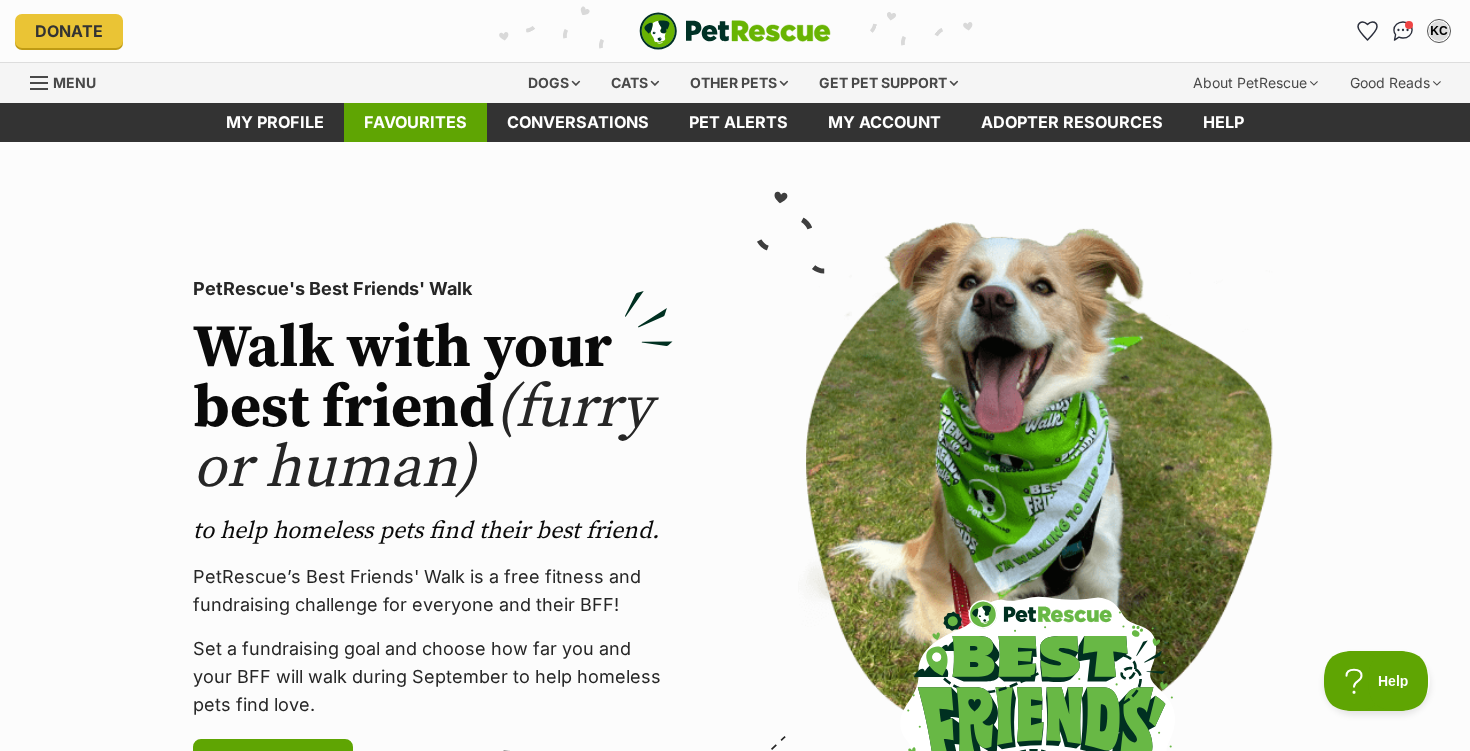 scroll, scrollTop: 0, scrollLeft: 0, axis: both 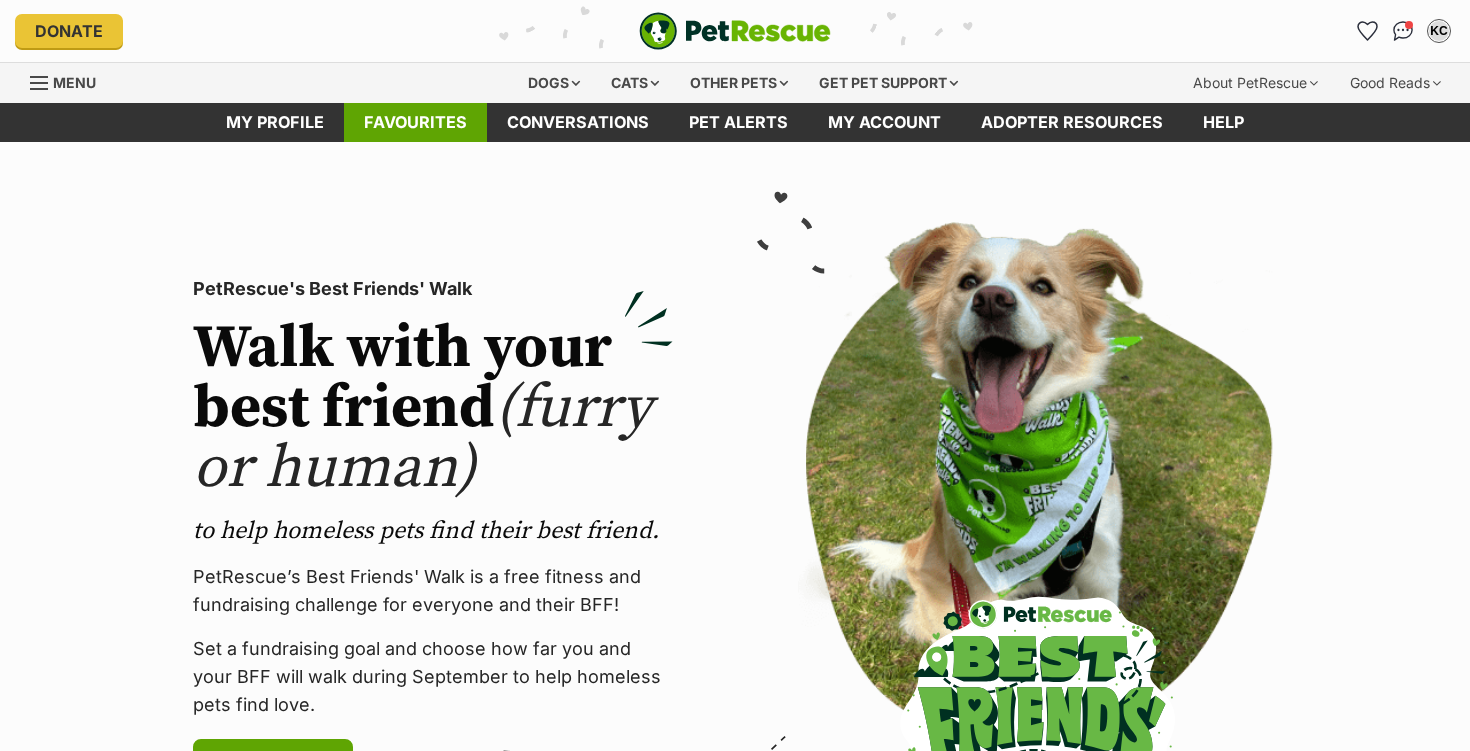 click on "Favourites" at bounding box center [415, 122] 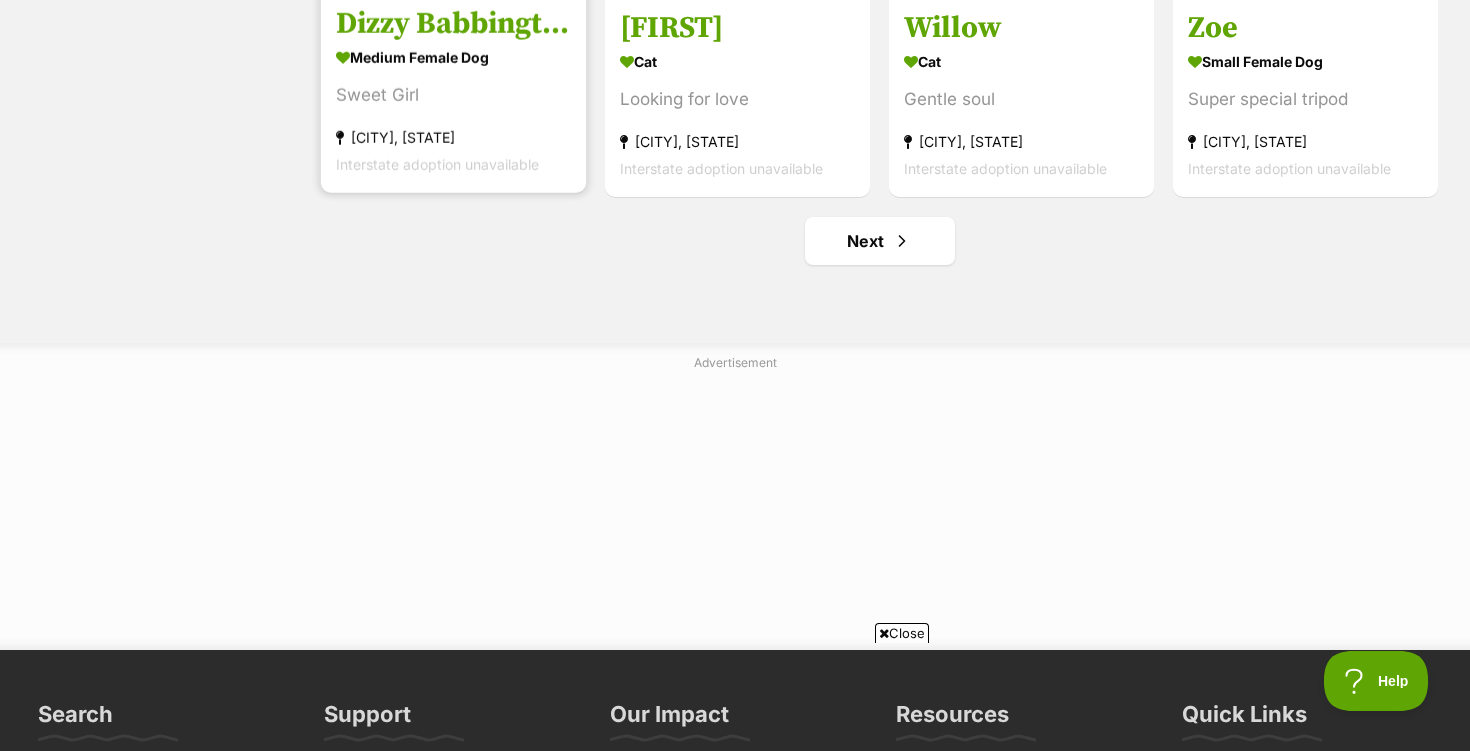 scroll, scrollTop: 2626, scrollLeft: 0, axis: vertical 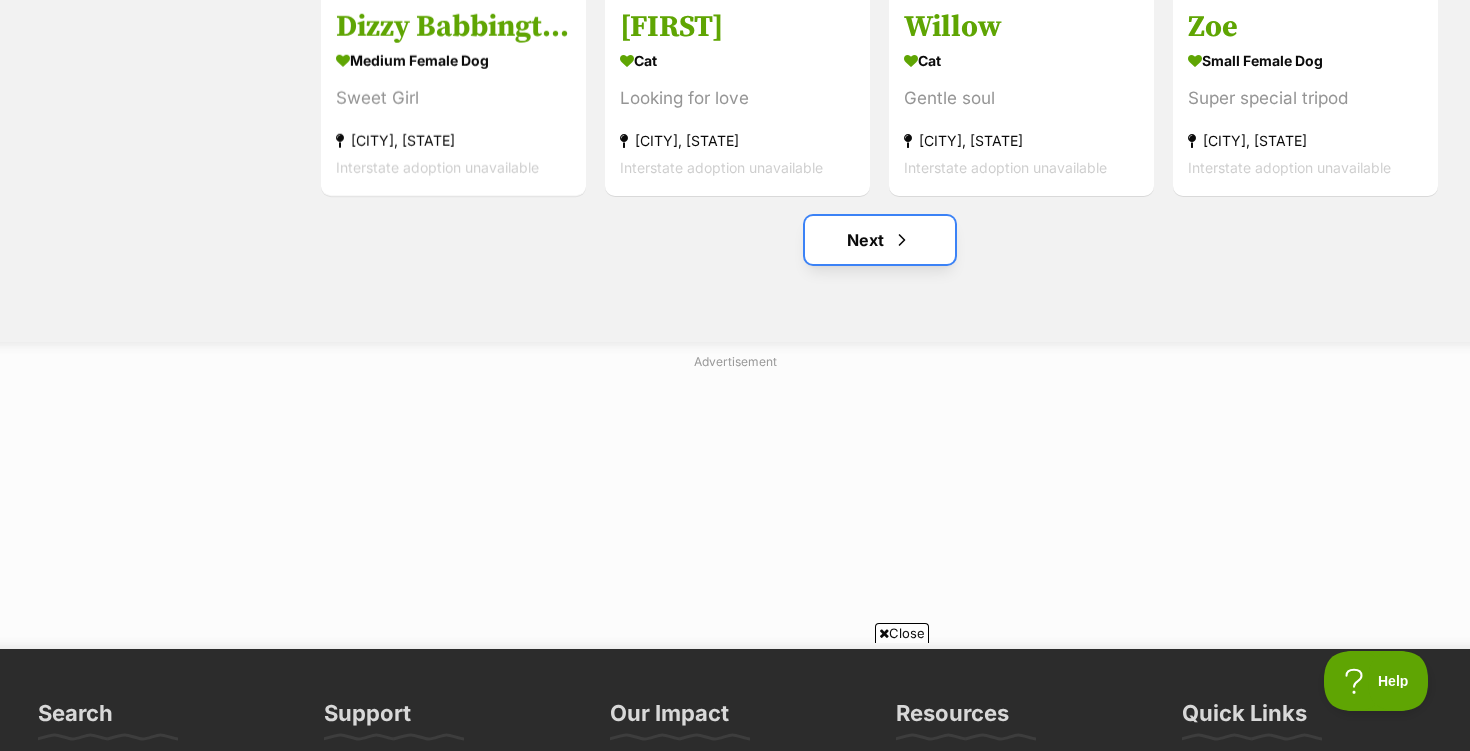 click on "Next" at bounding box center [880, 240] 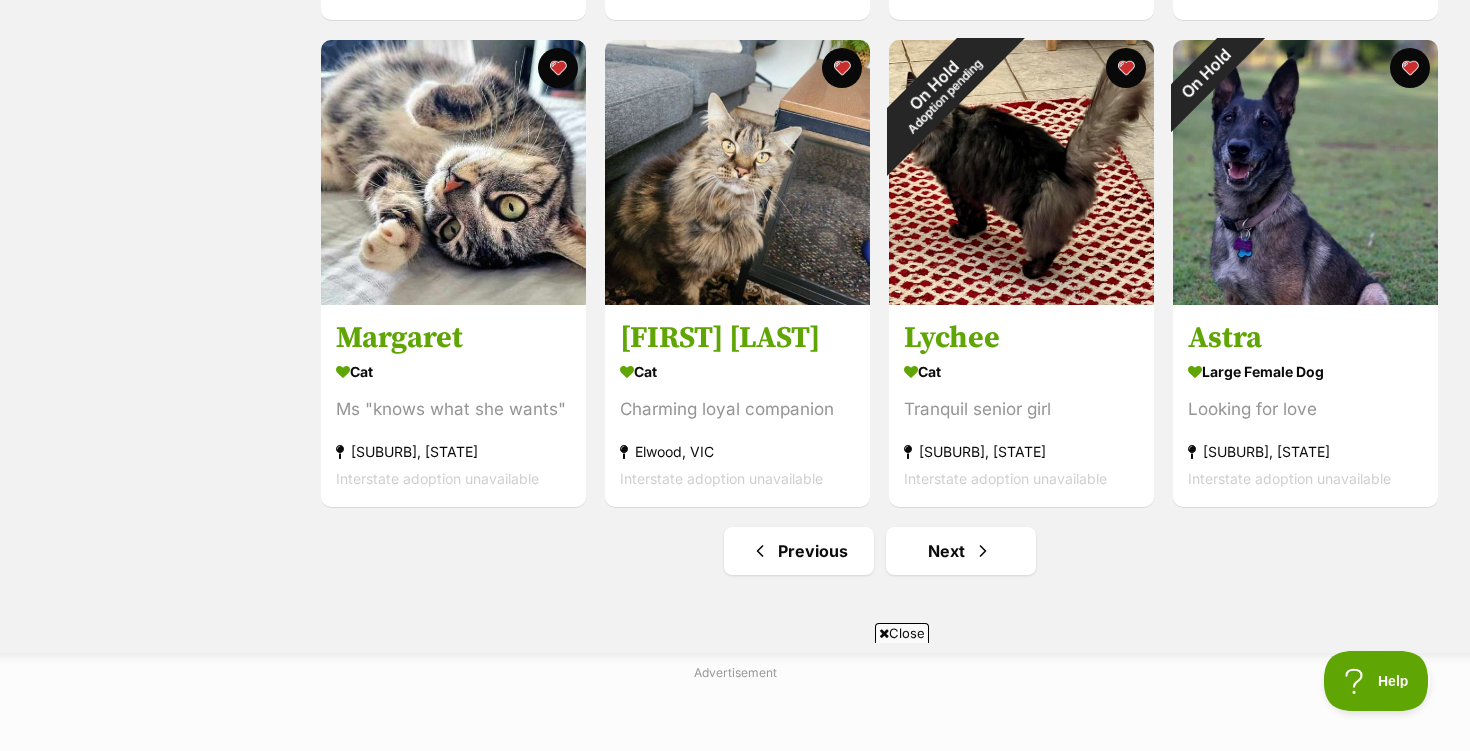 scroll, scrollTop: 2309, scrollLeft: 0, axis: vertical 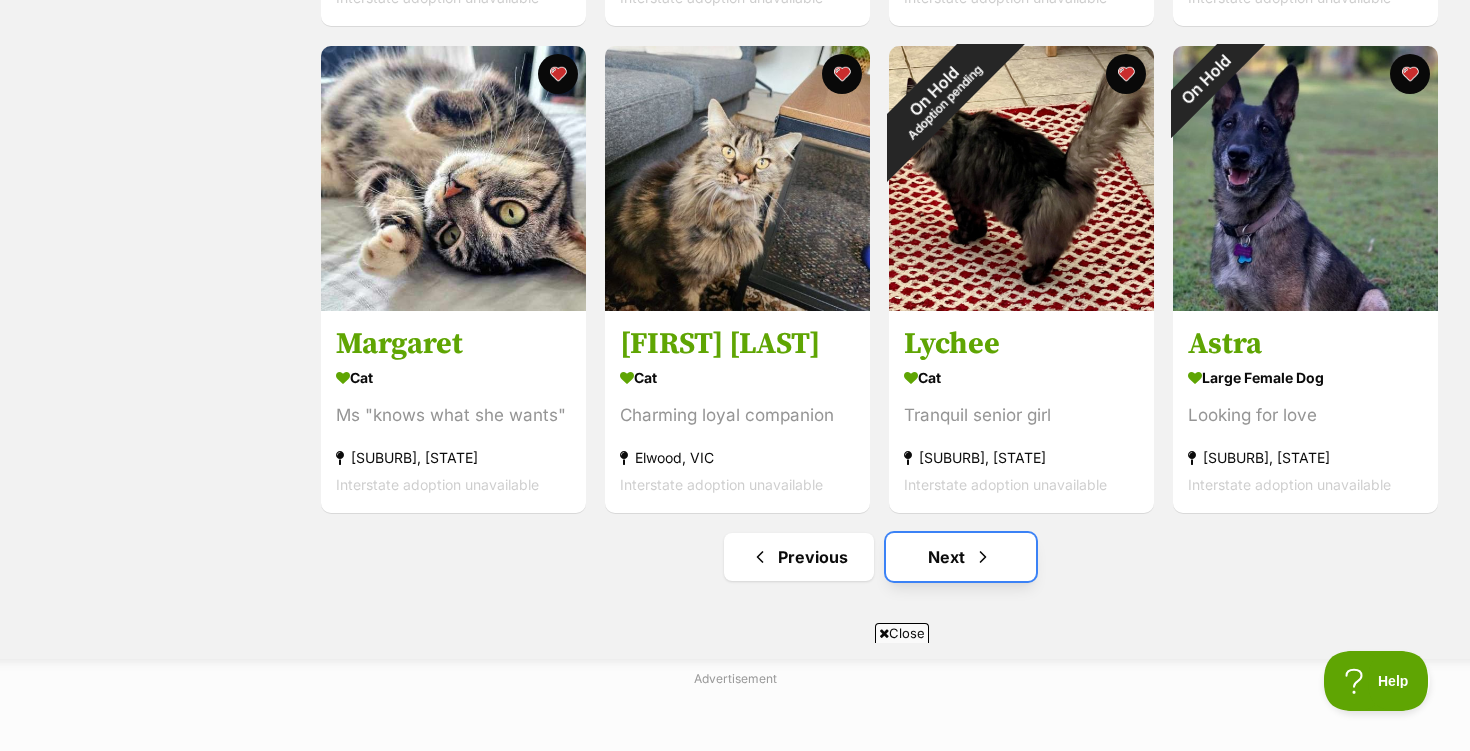 click at bounding box center [983, 557] 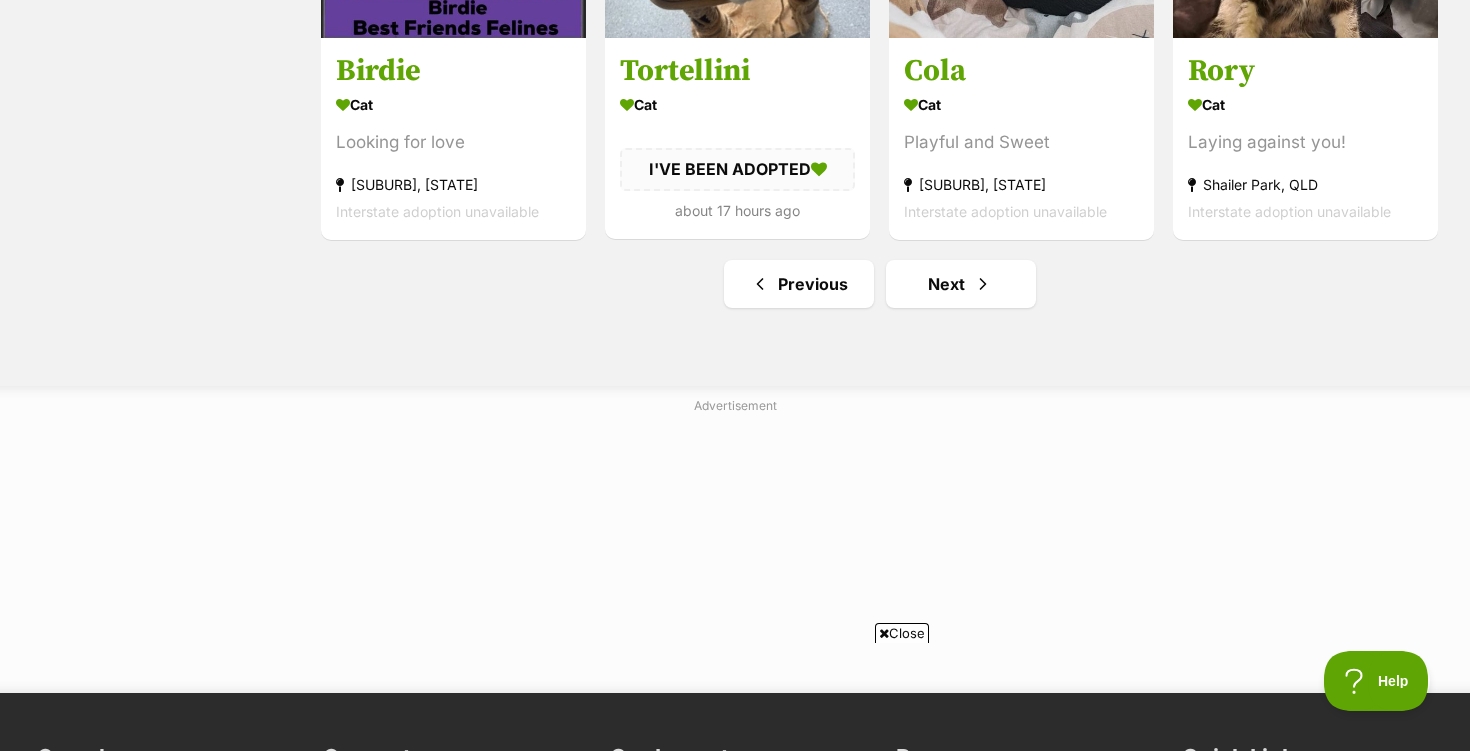 scroll, scrollTop: 2587, scrollLeft: 0, axis: vertical 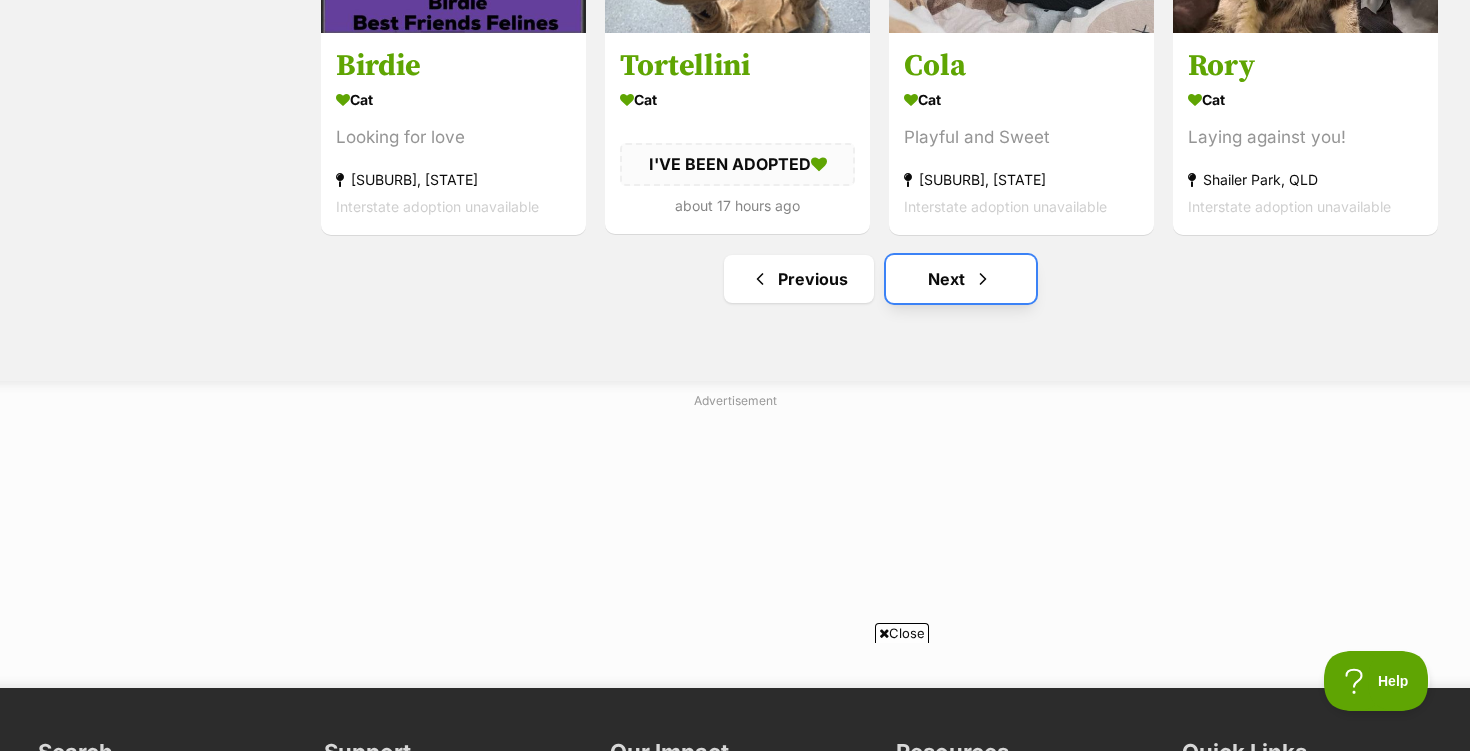 click on "Next" at bounding box center (961, 279) 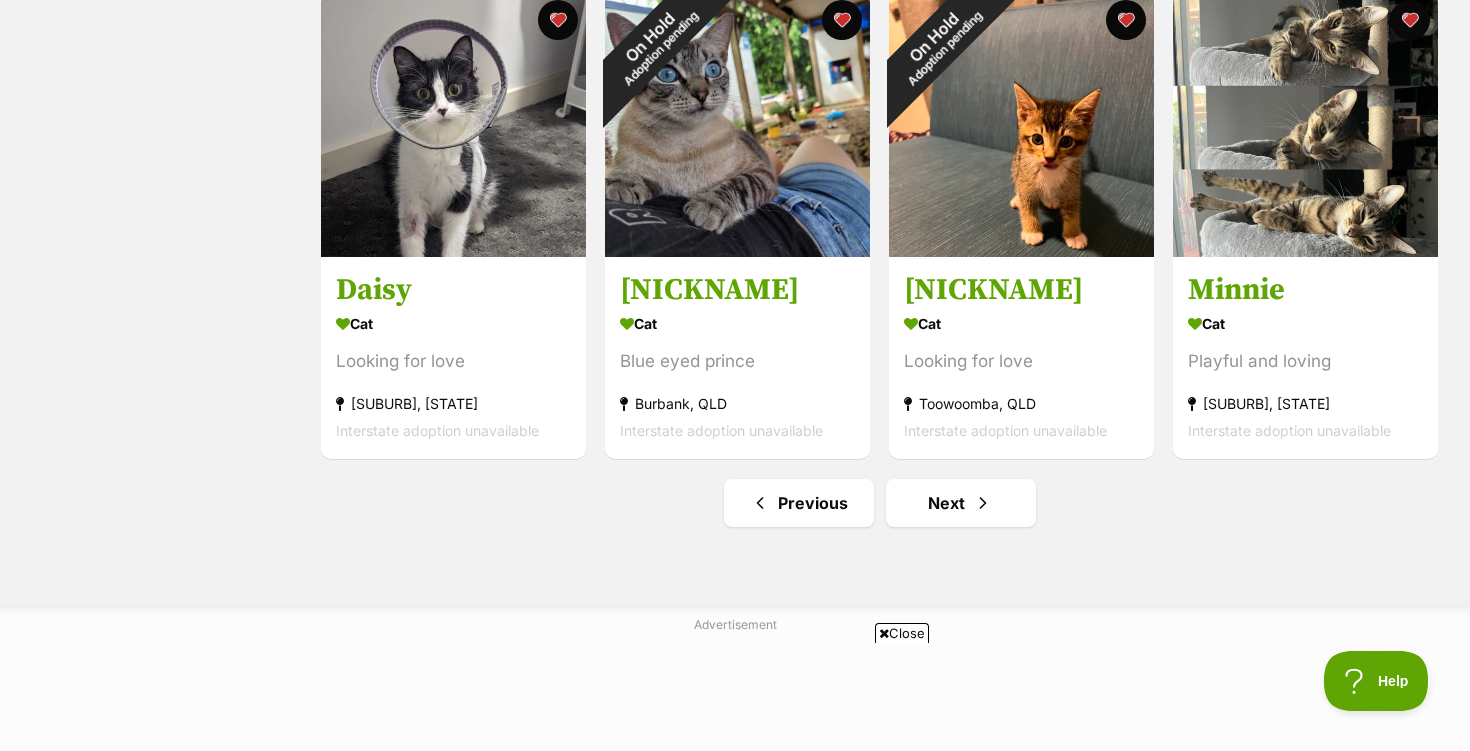 scroll, scrollTop: 2365, scrollLeft: 0, axis: vertical 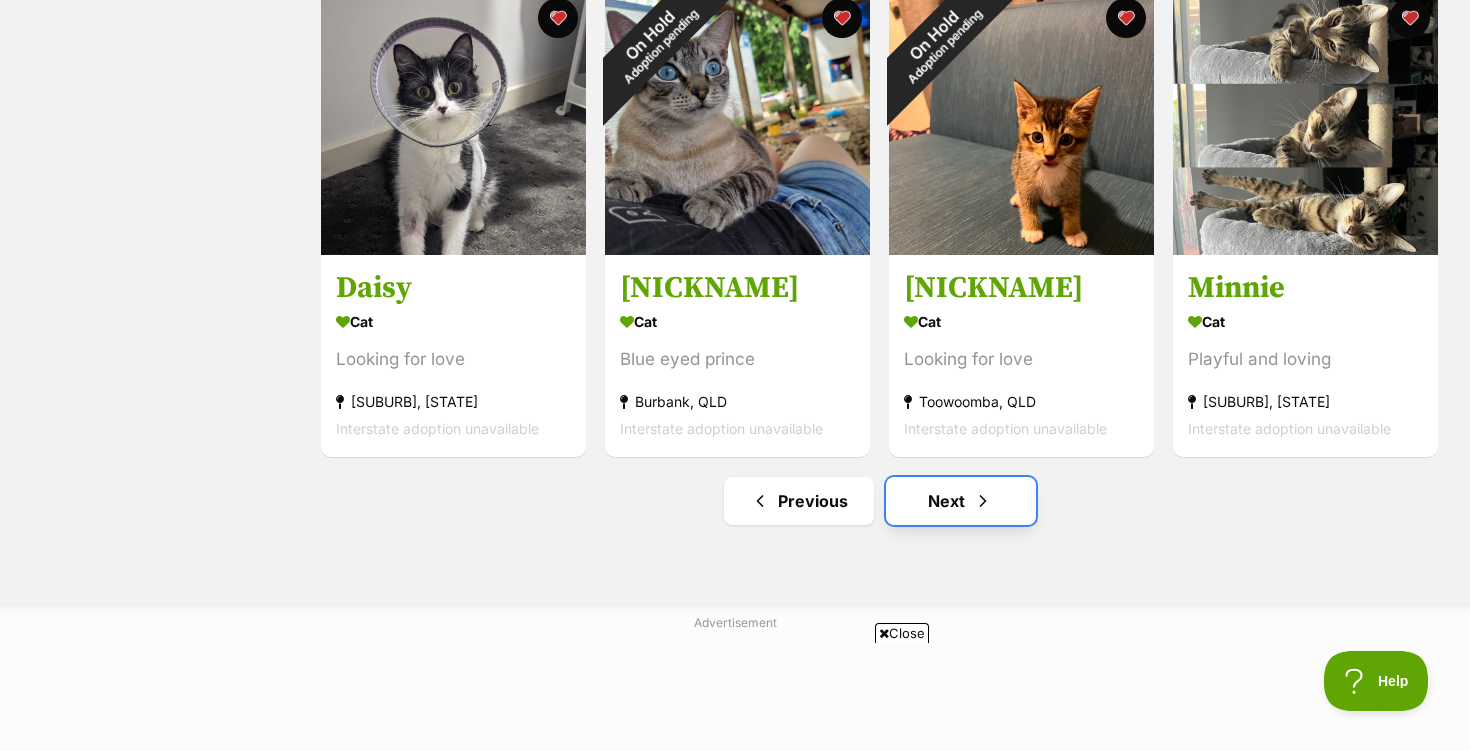 click on "Next" at bounding box center [961, 501] 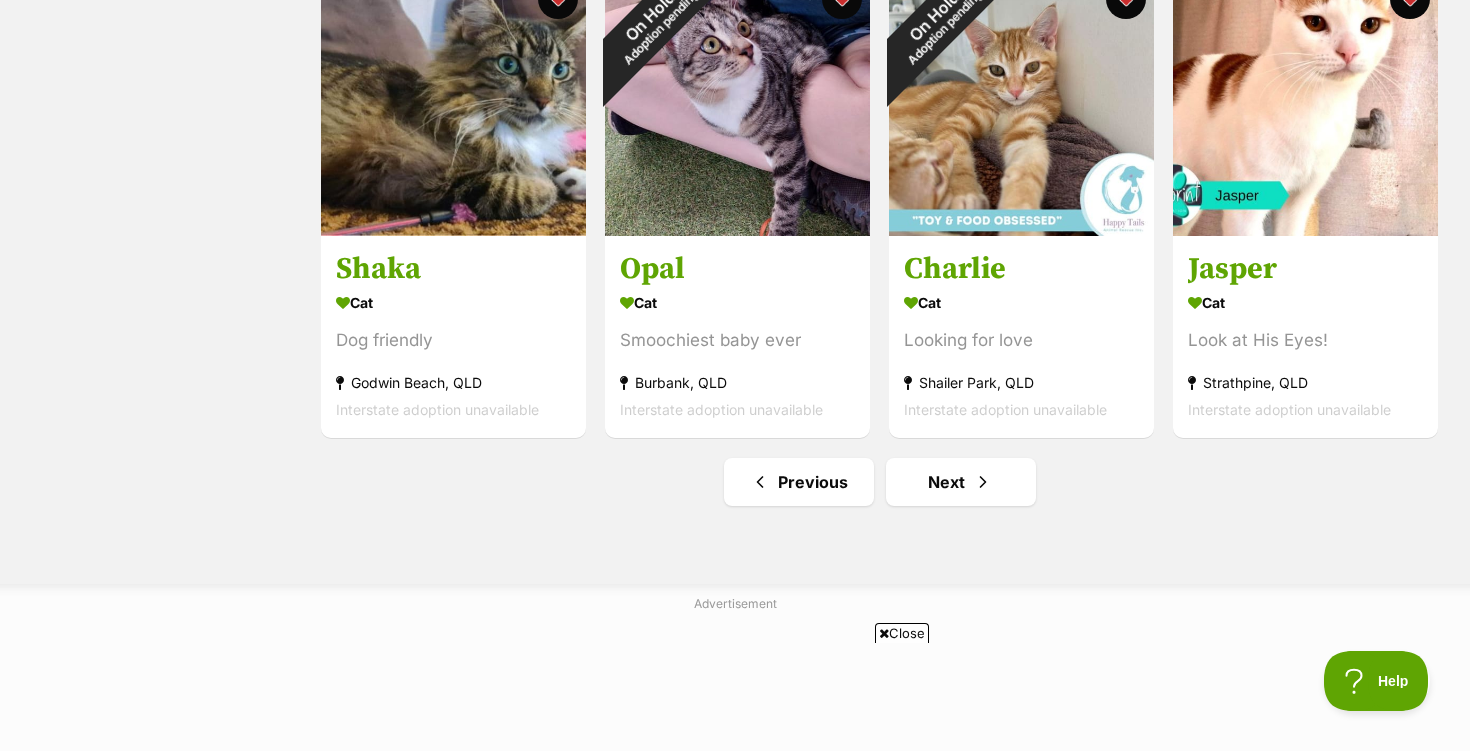scroll, scrollTop: 2385, scrollLeft: 0, axis: vertical 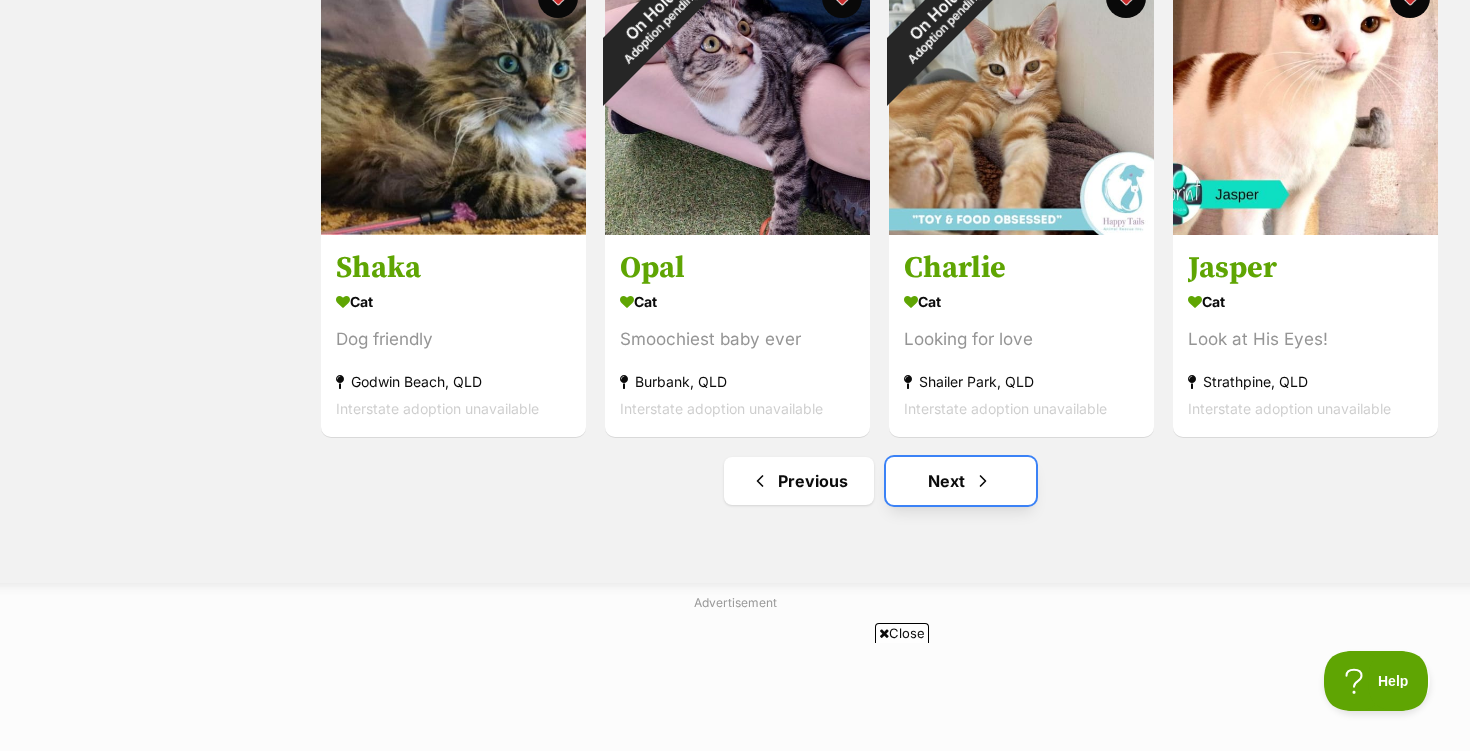 click on "Next" at bounding box center (961, 481) 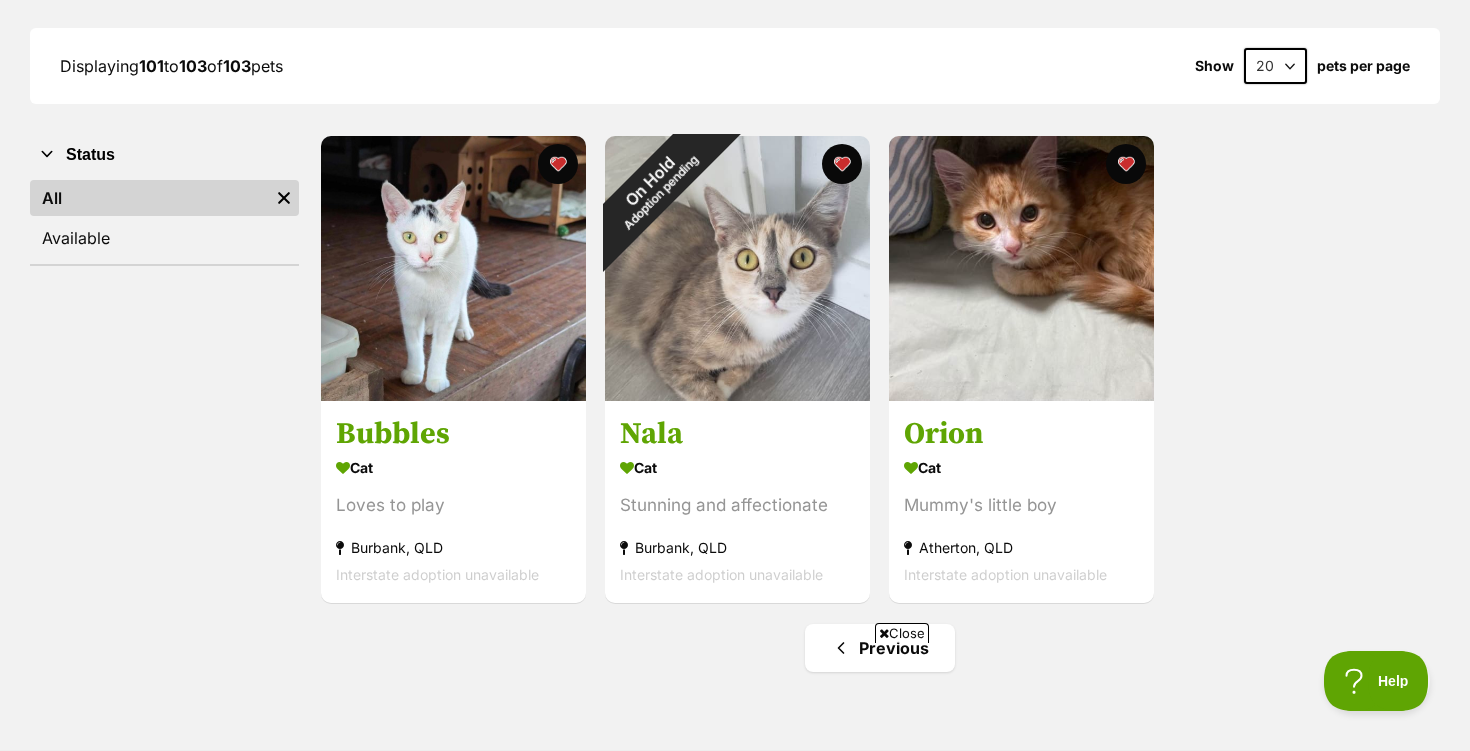scroll, scrollTop: 279, scrollLeft: 0, axis: vertical 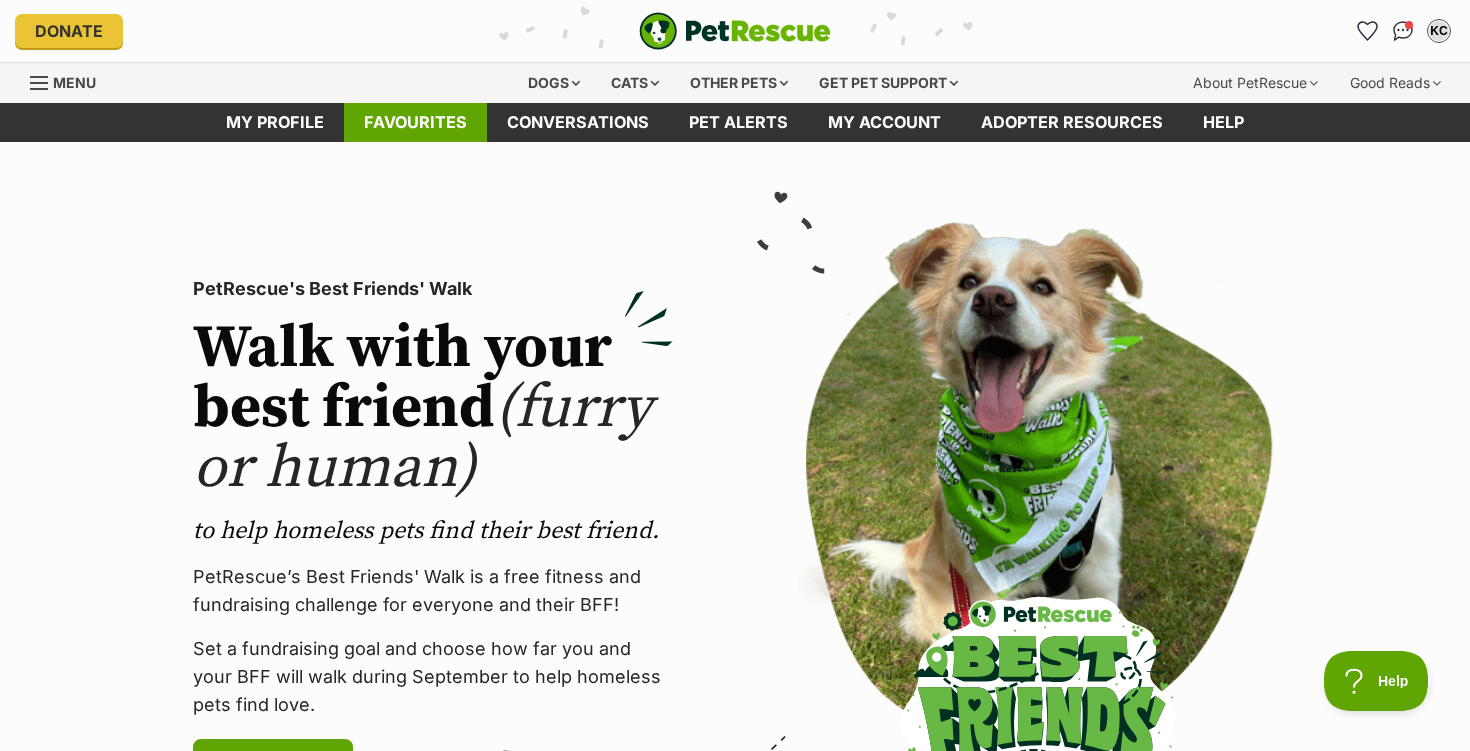 click on "Favourites" at bounding box center [415, 122] 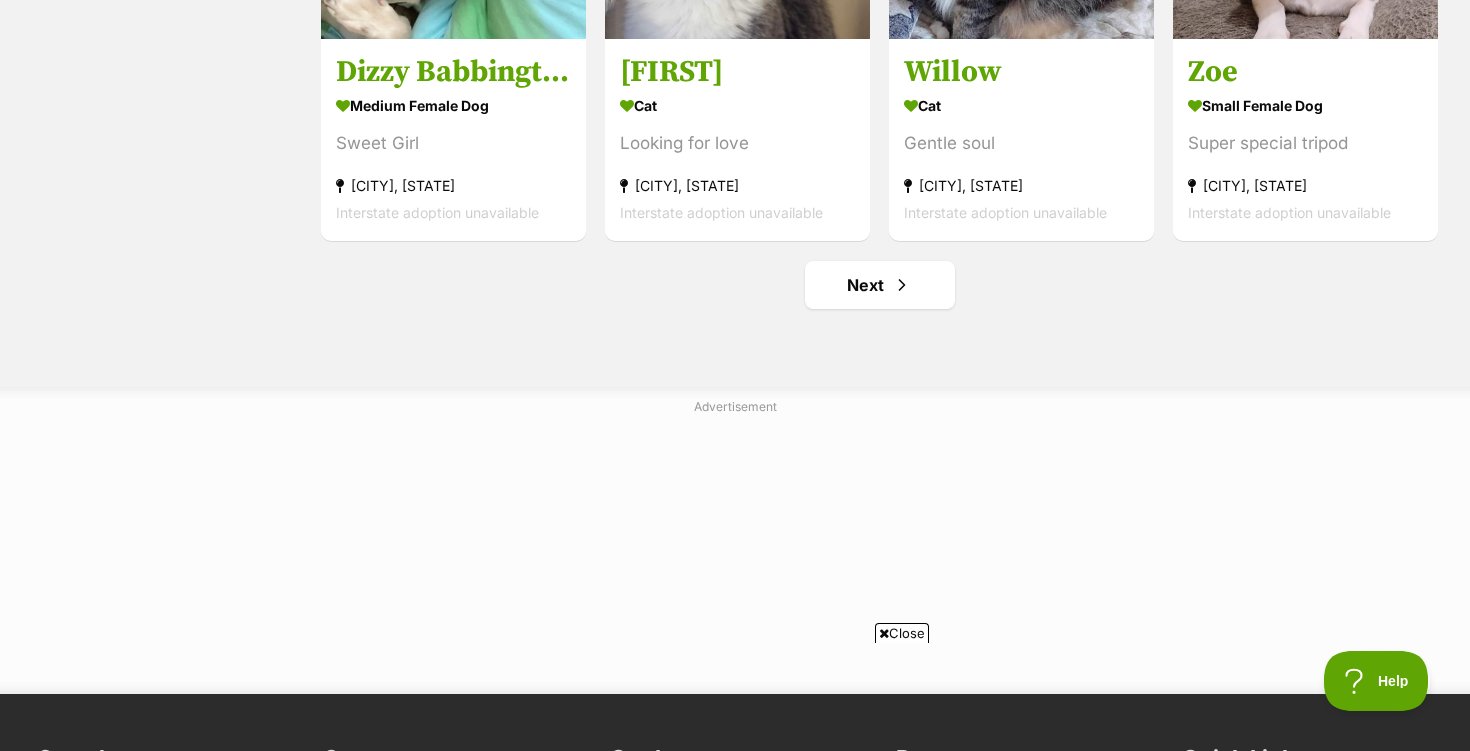 scroll, scrollTop: 2588, scrollLeft: 0, axis: vertical 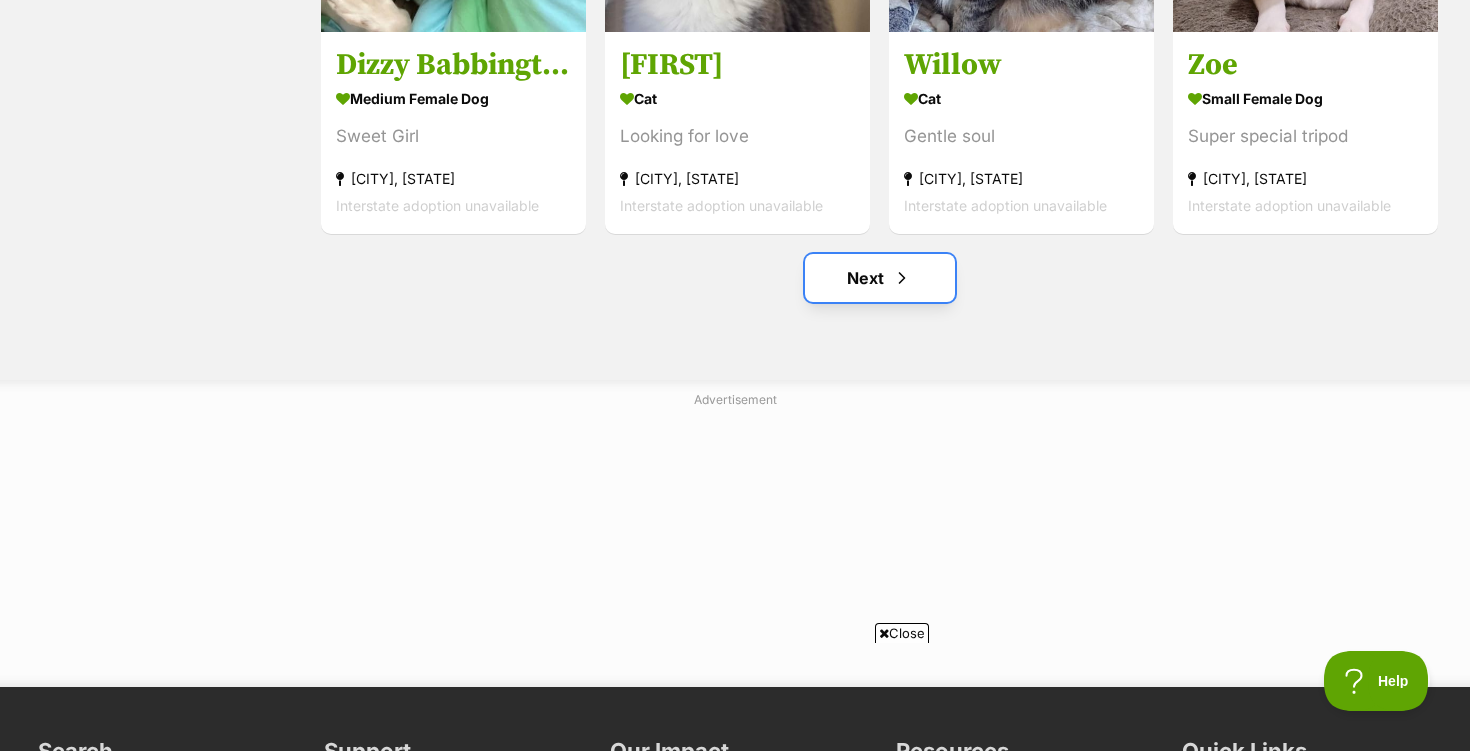 click on "Next" at bounding box center [880, 278] 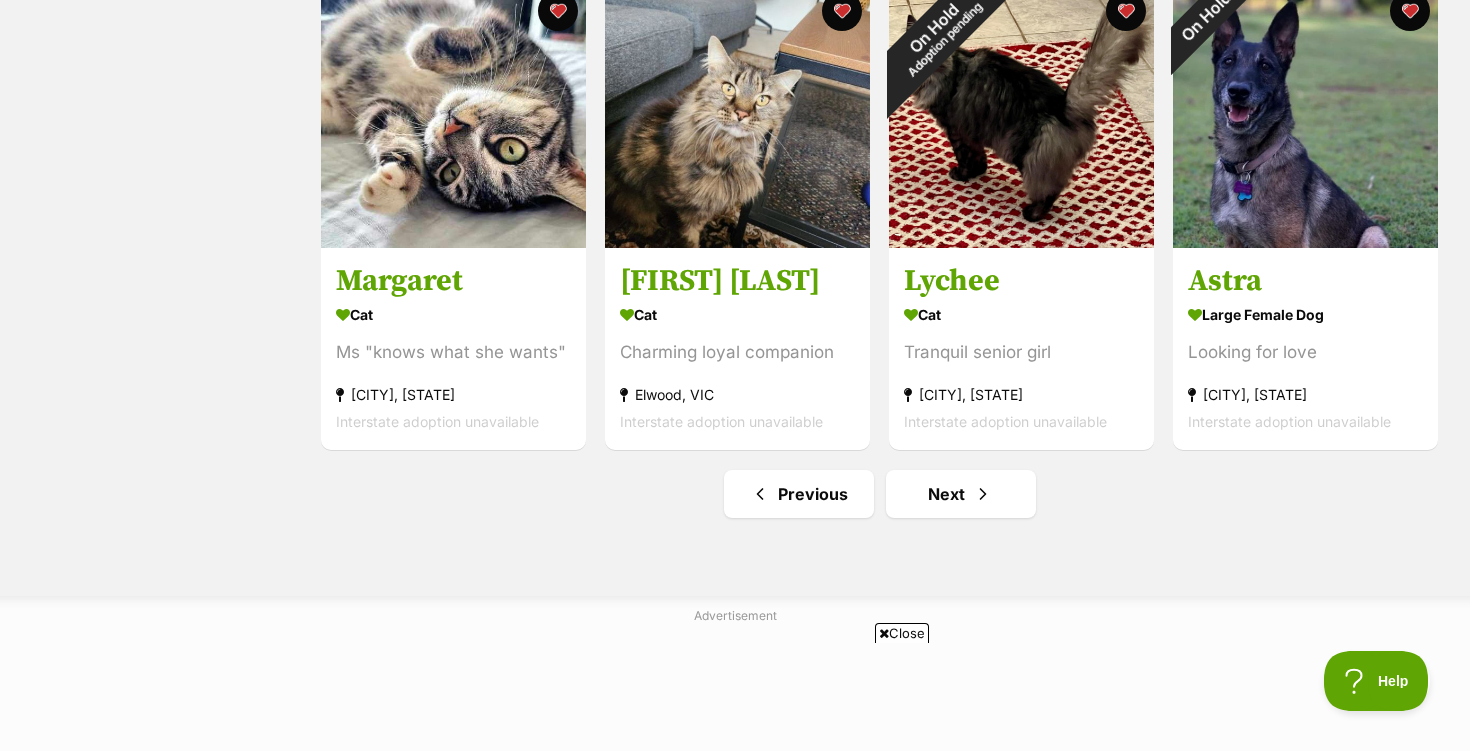 scroll, scrollTop: 2377, scrollLeft: 0, axis: vertical 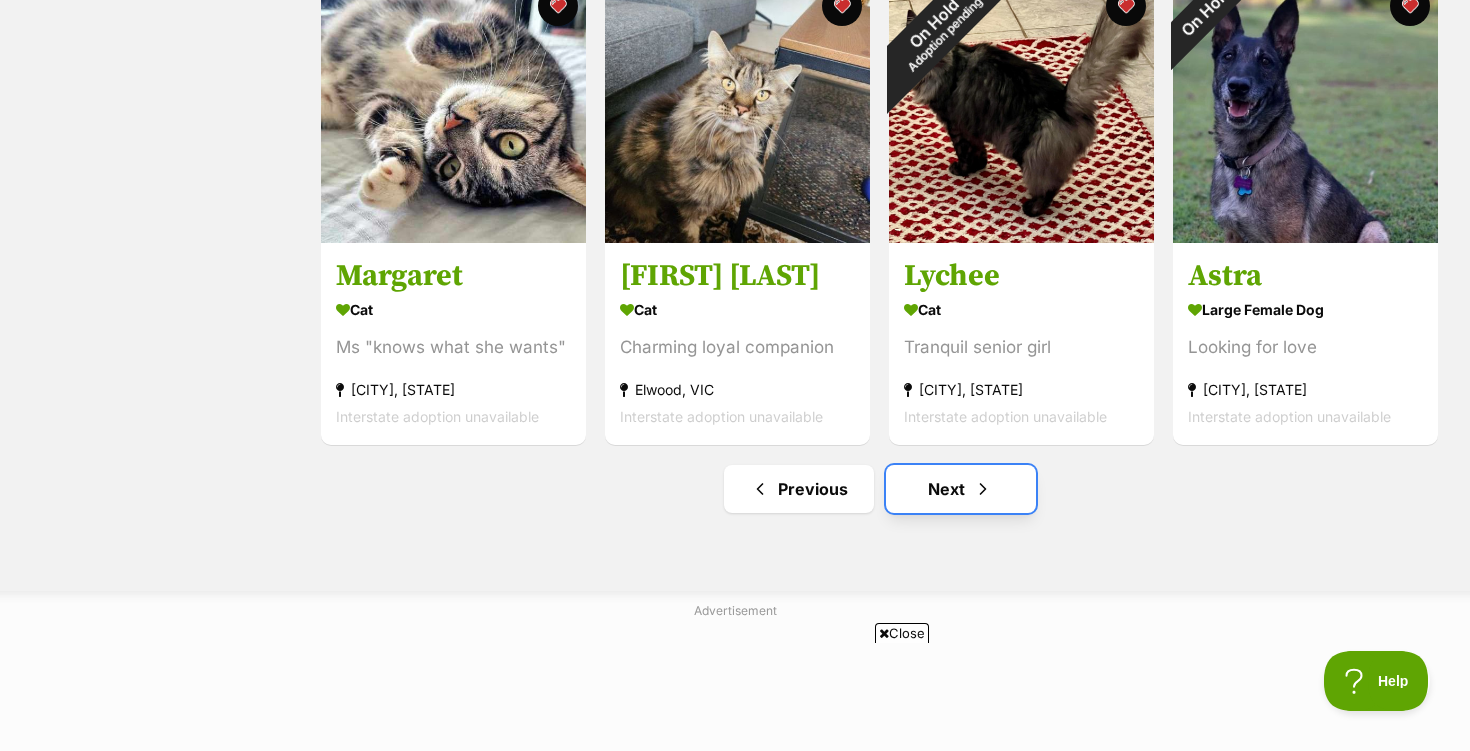 click on "Next" at bounding box center (961, 489) 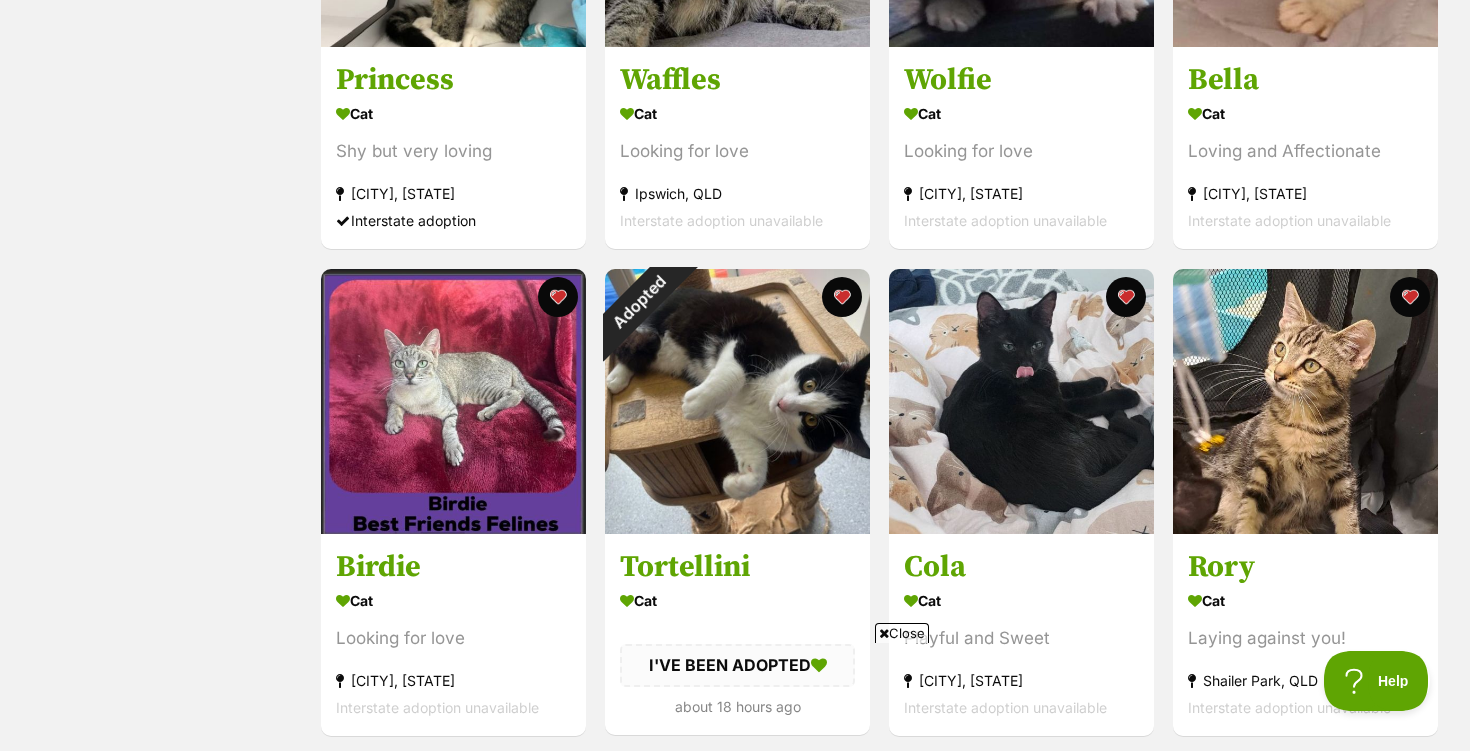 scroll, scrollTop: 2090, scrollLeft: 0, axis: vertical 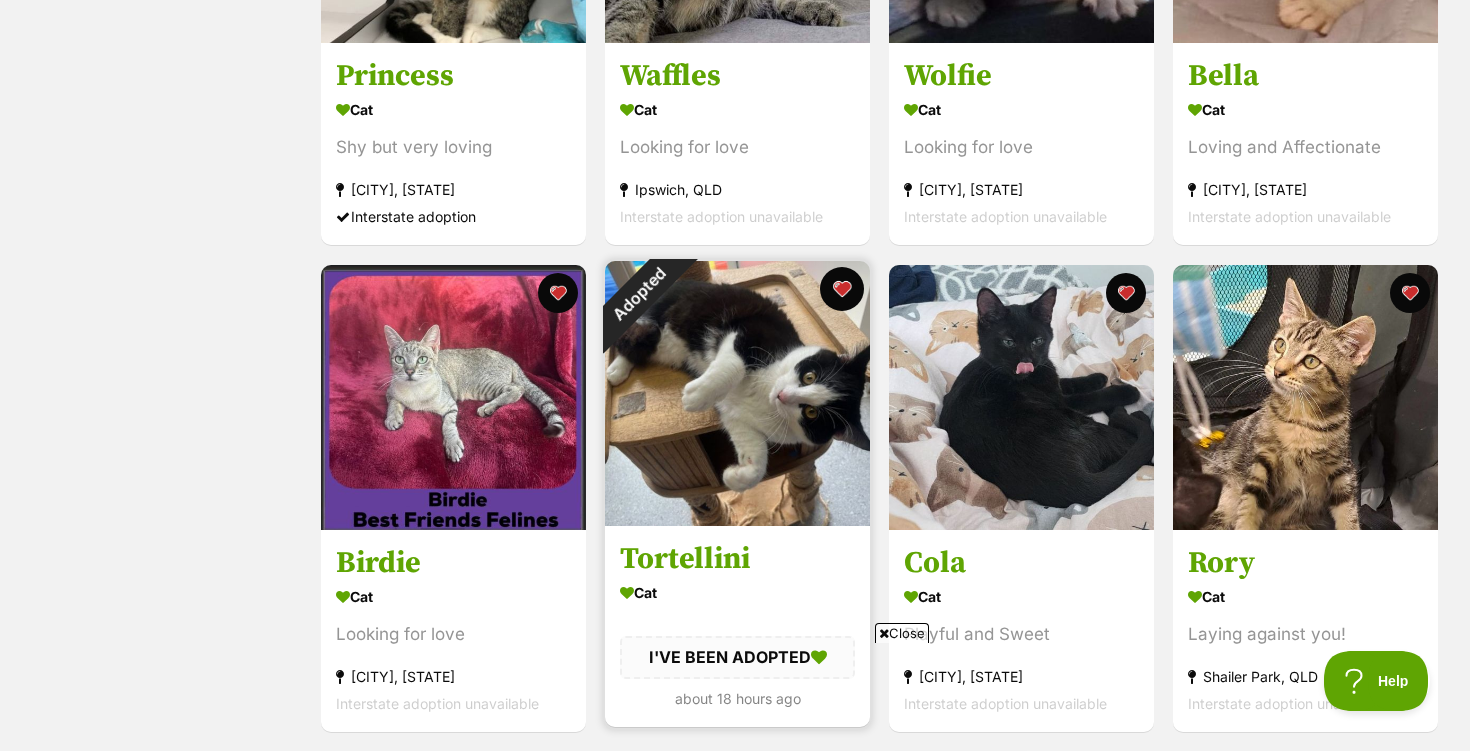 click at bounding box center [842, 289] 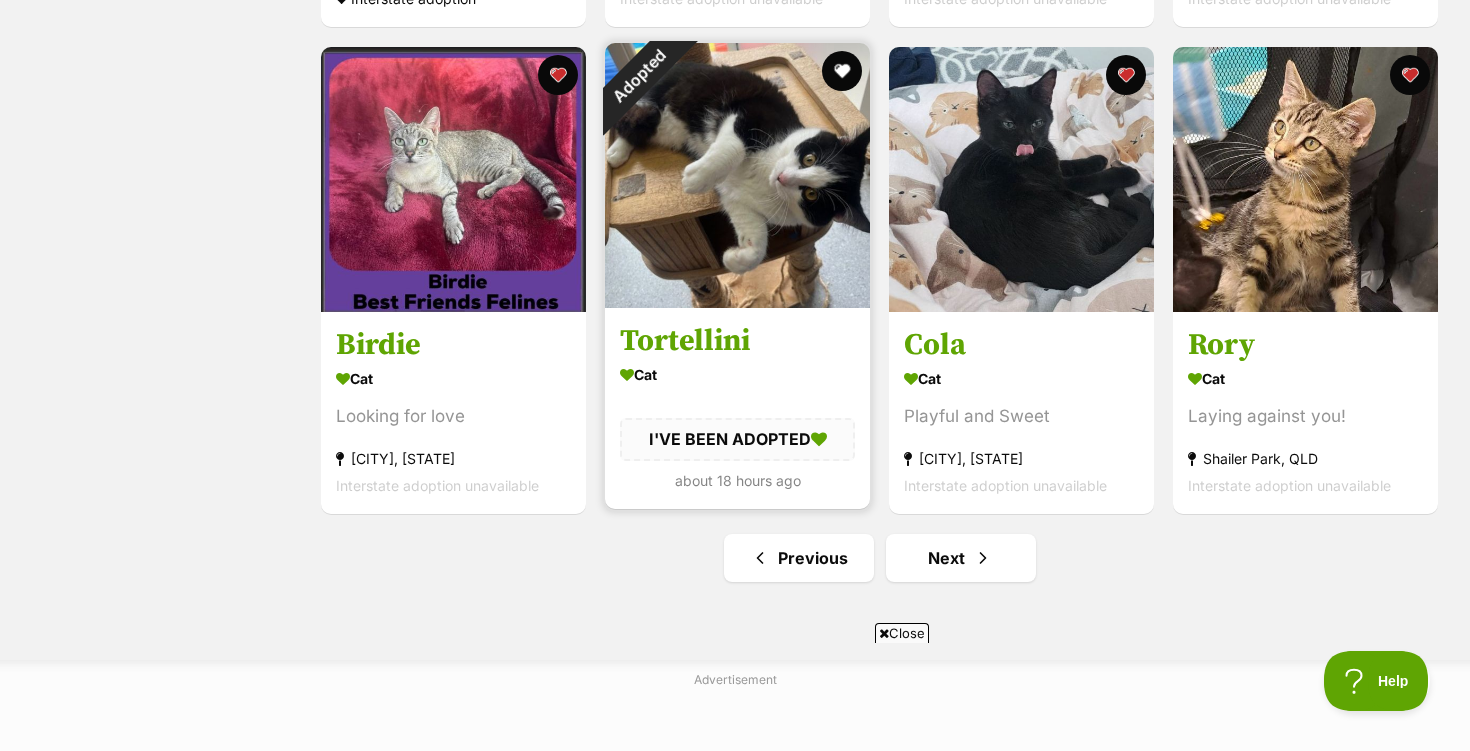 scroll, scrollTop: 2309, scrollLeft: 0, axis: vertical 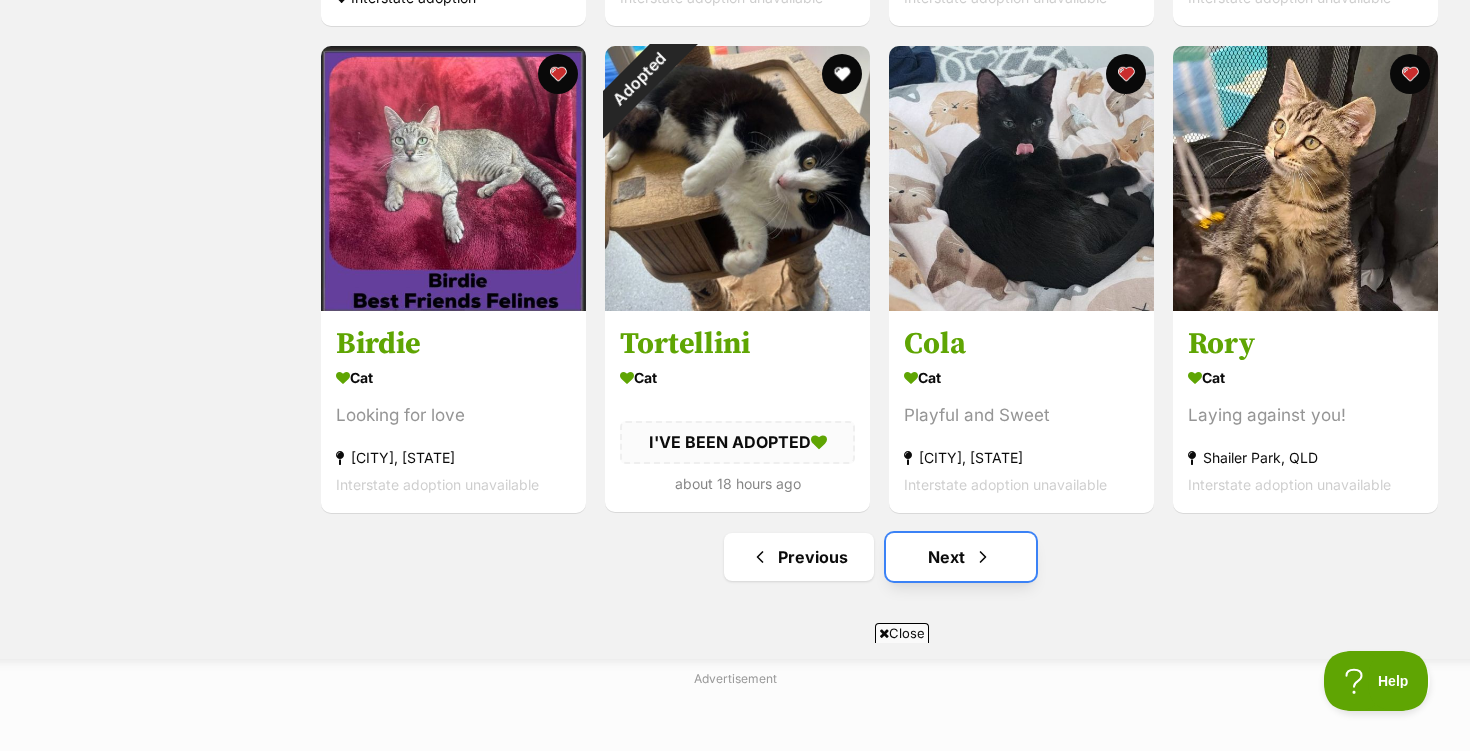 click on "Next" at bounding box center [961, 557] 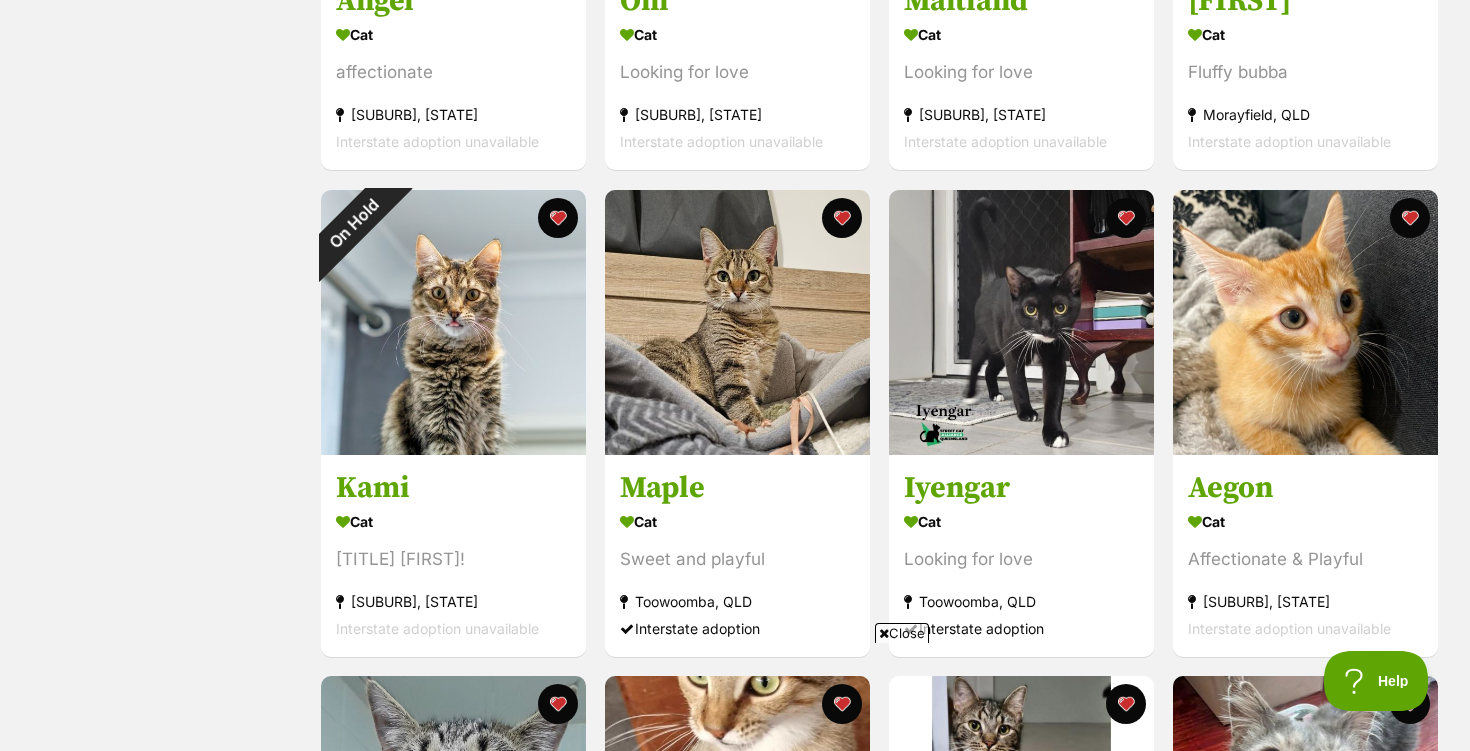 scroll, scrollTop: 697, scrollLeft: 0, axis: vertical 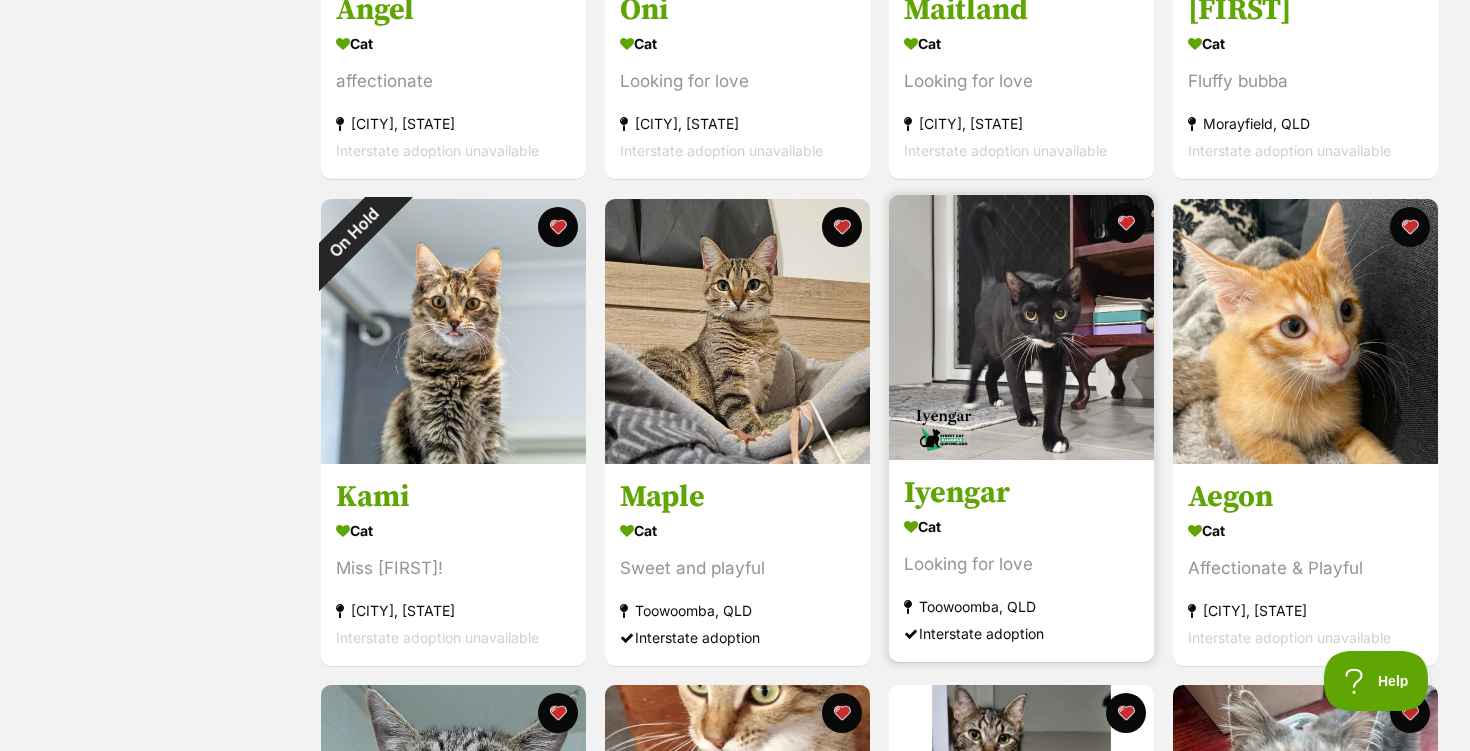 click at bounding box center [1021, 327] 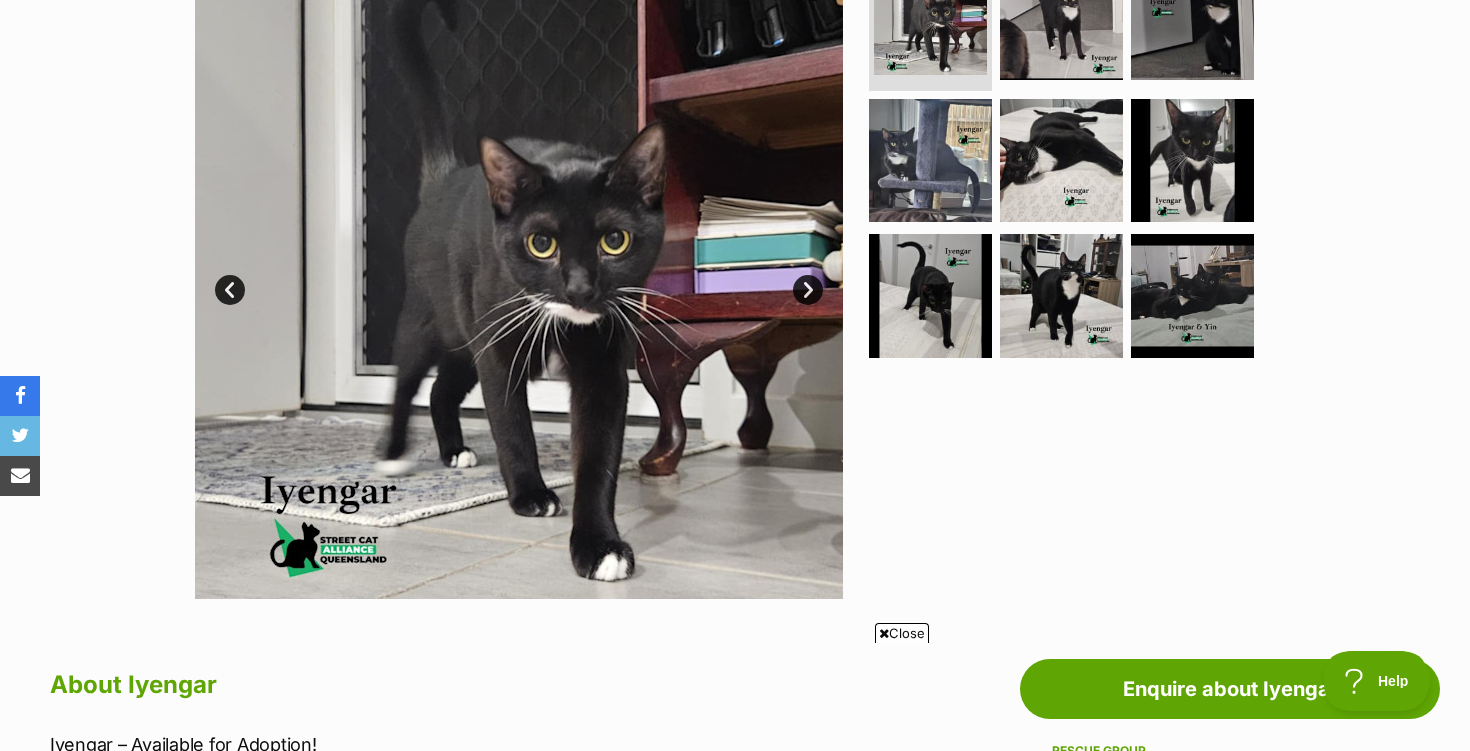 scroll, scrollTop: 457, scrollLeft: 0, axis: vertical 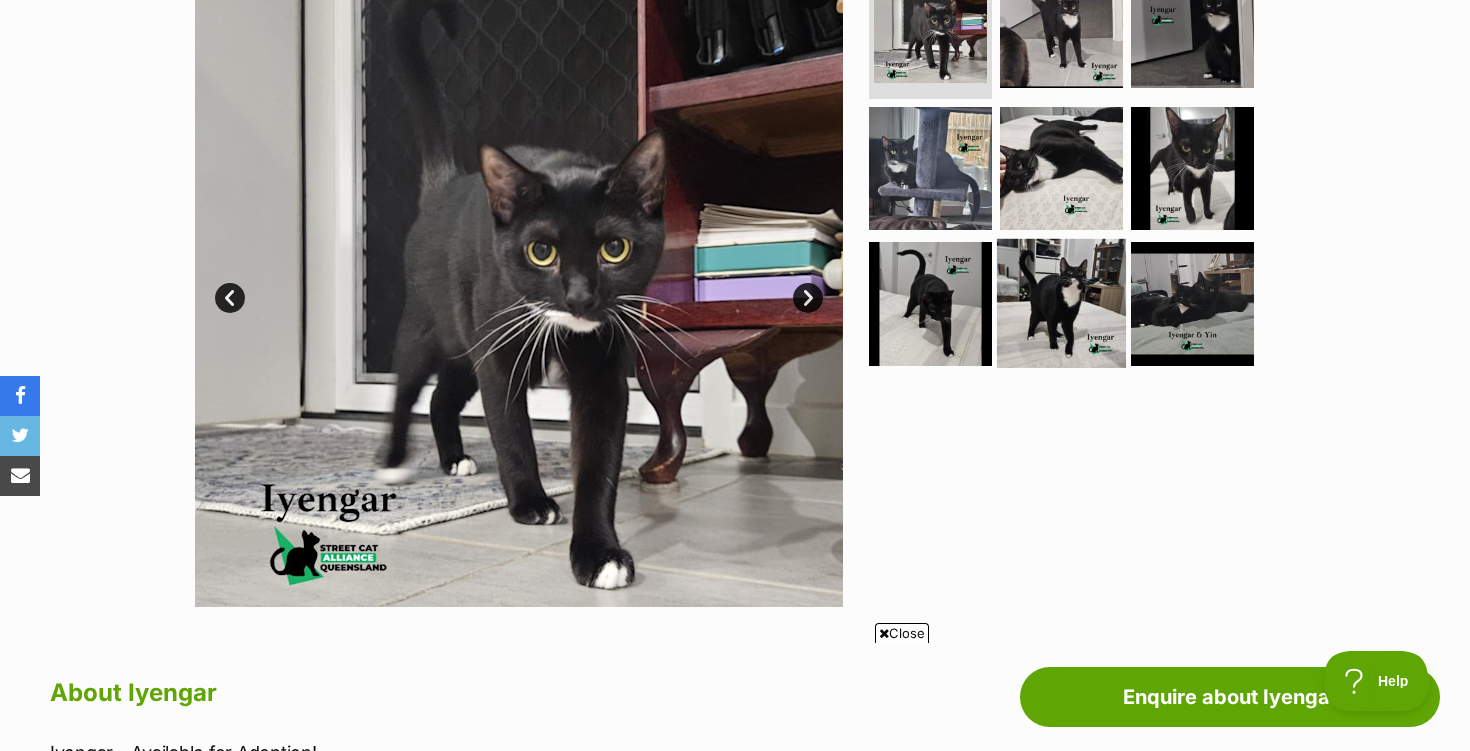 click at bounding box center [1061, 303] 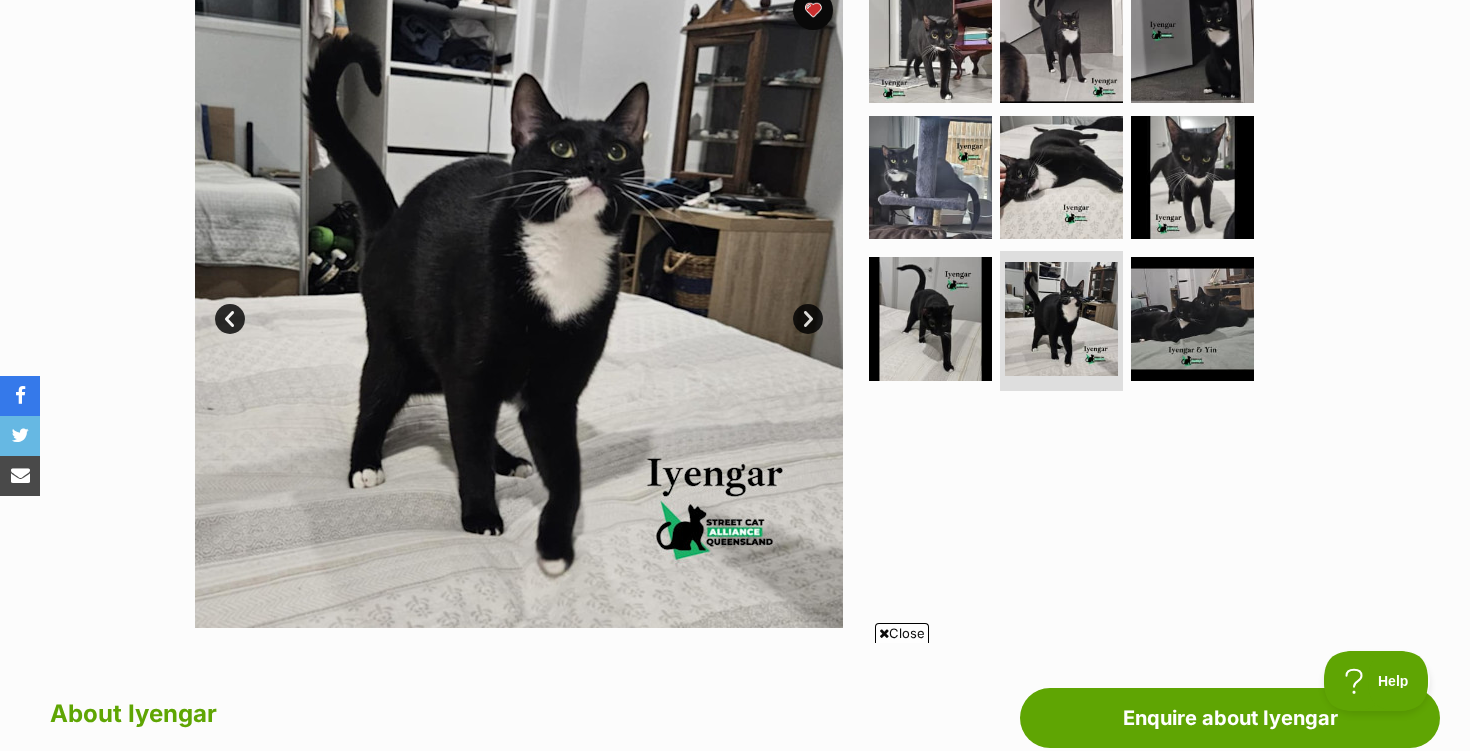 scroll, scrollTop: 434, scrollLeft: 0, axis: vertical 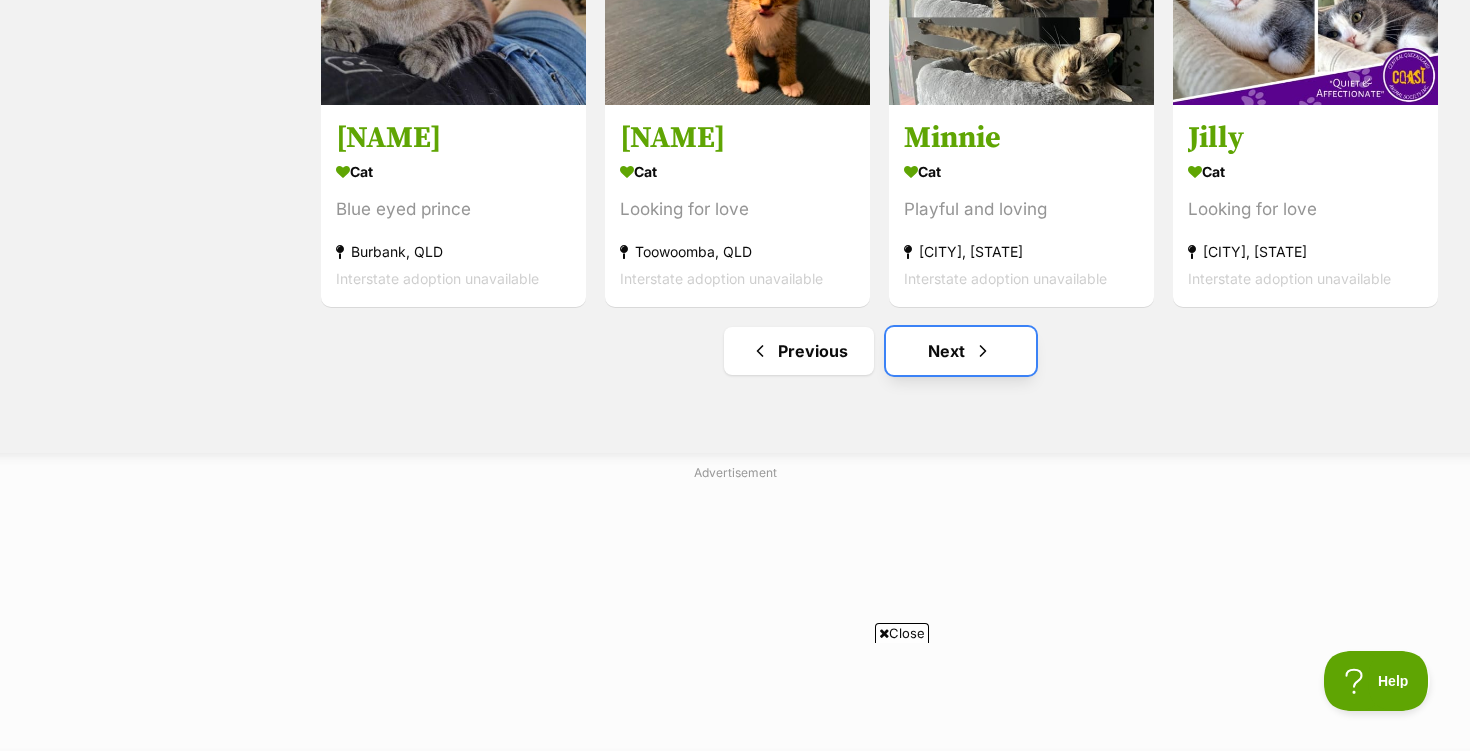 click on "Next" at bounding box center [961, 351] 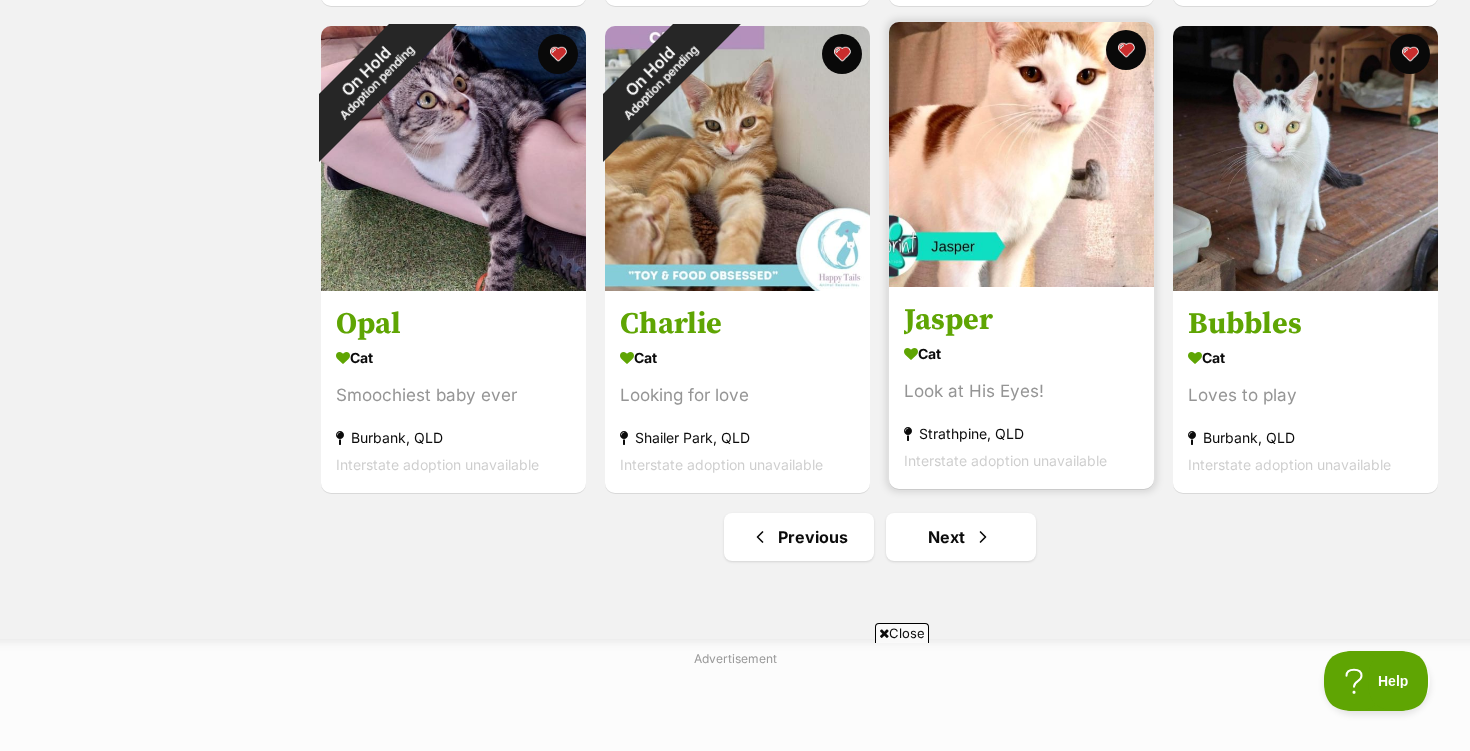 scroll, scrollTop: 2333, scrollLeft: 0, axis: vertical 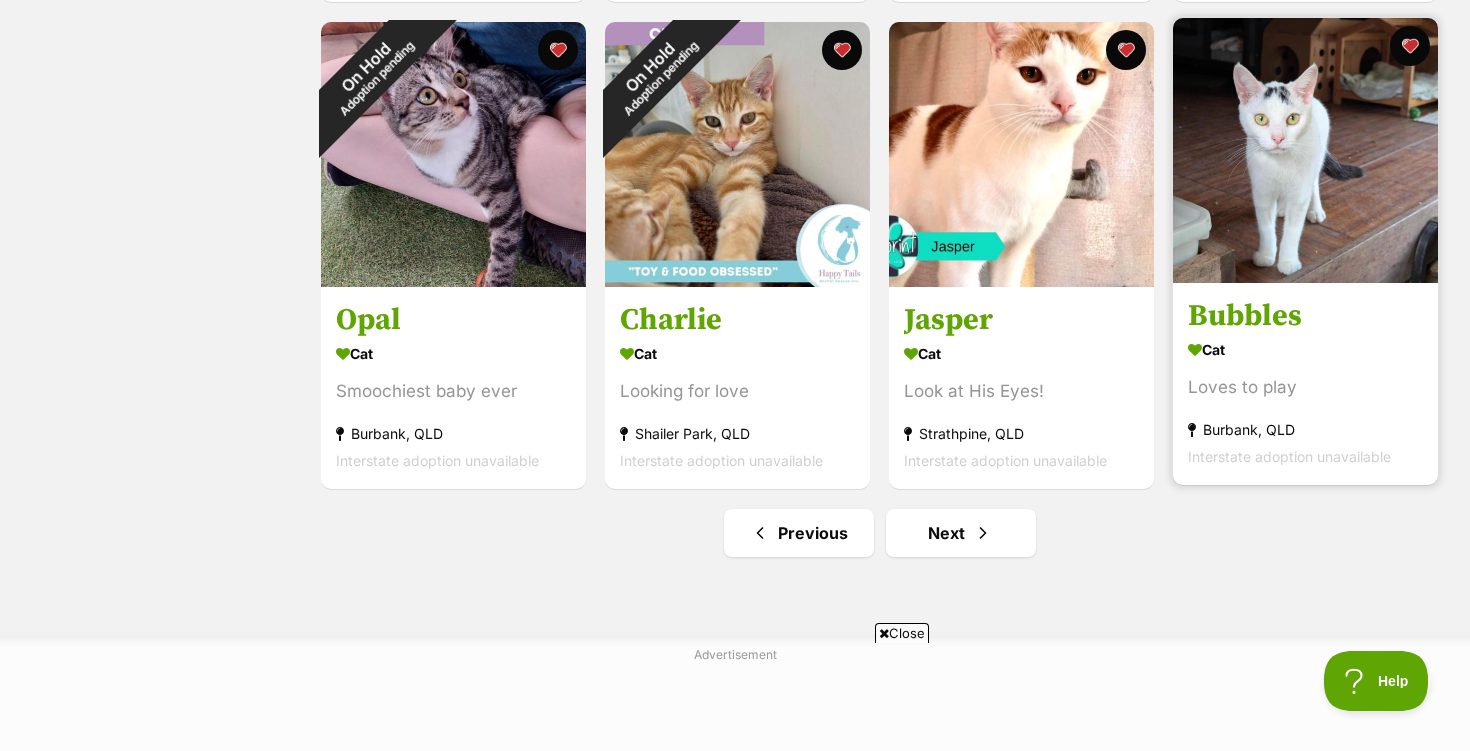 click on "Bubbles" at bounding box center [1305, 316] 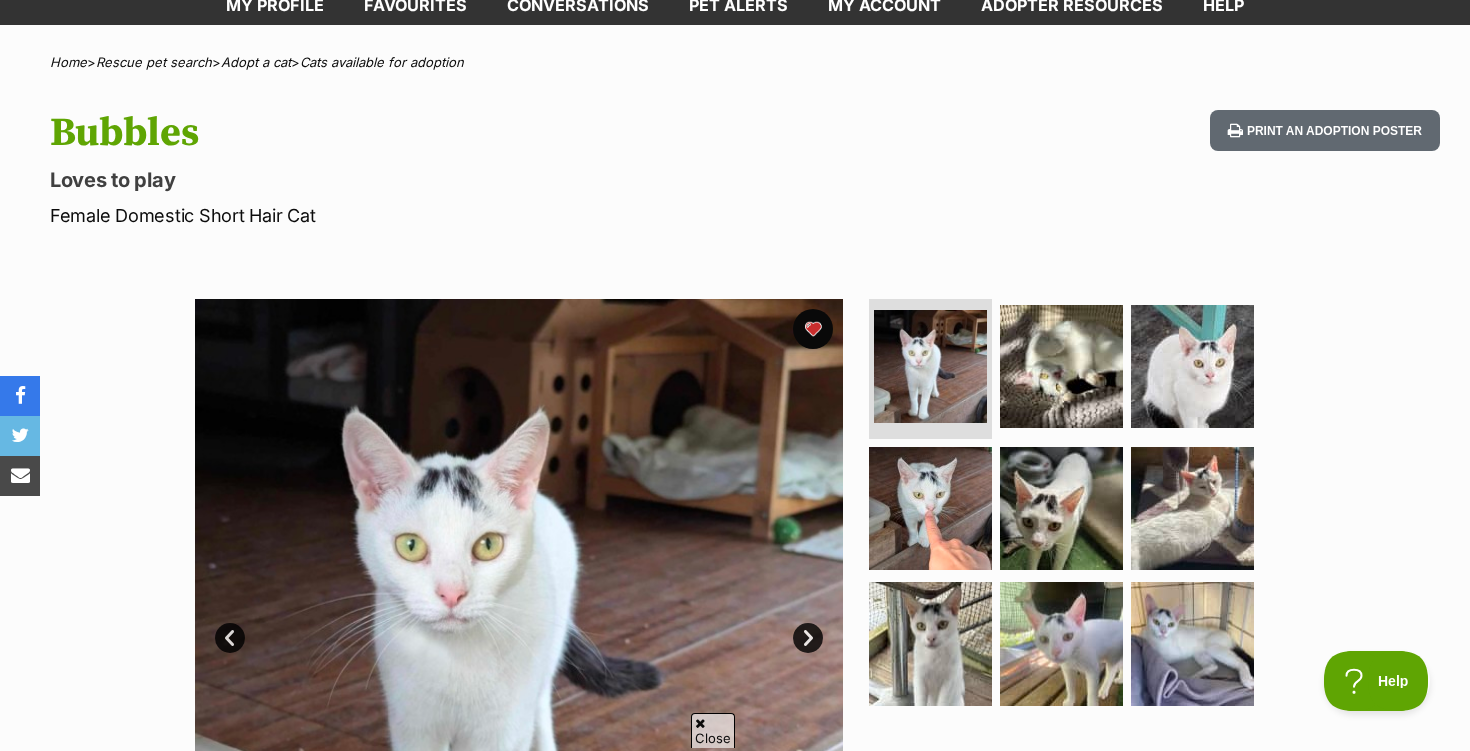 scroll, scrollTop: 127, scrollLeft: 0, axis: vertical 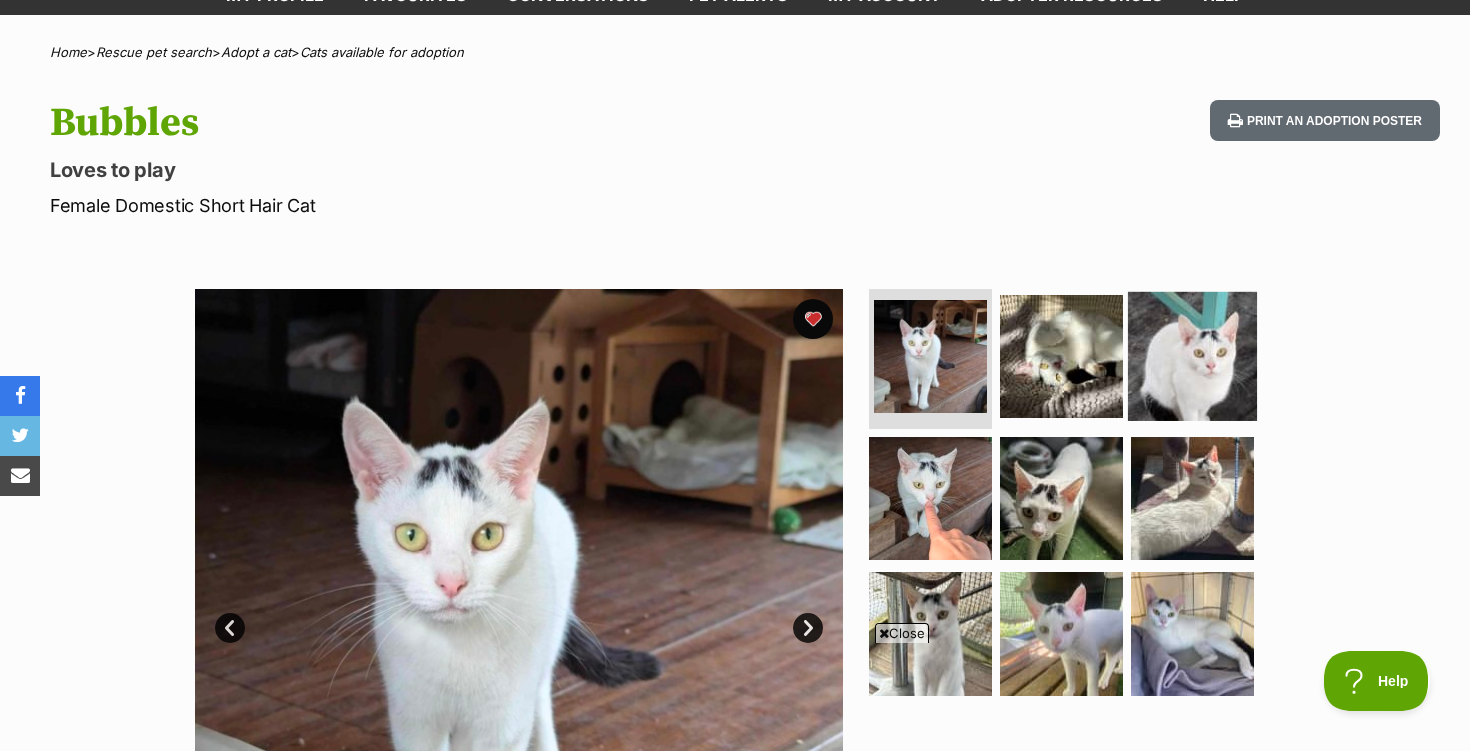 click at bounding box center [1192, 356] 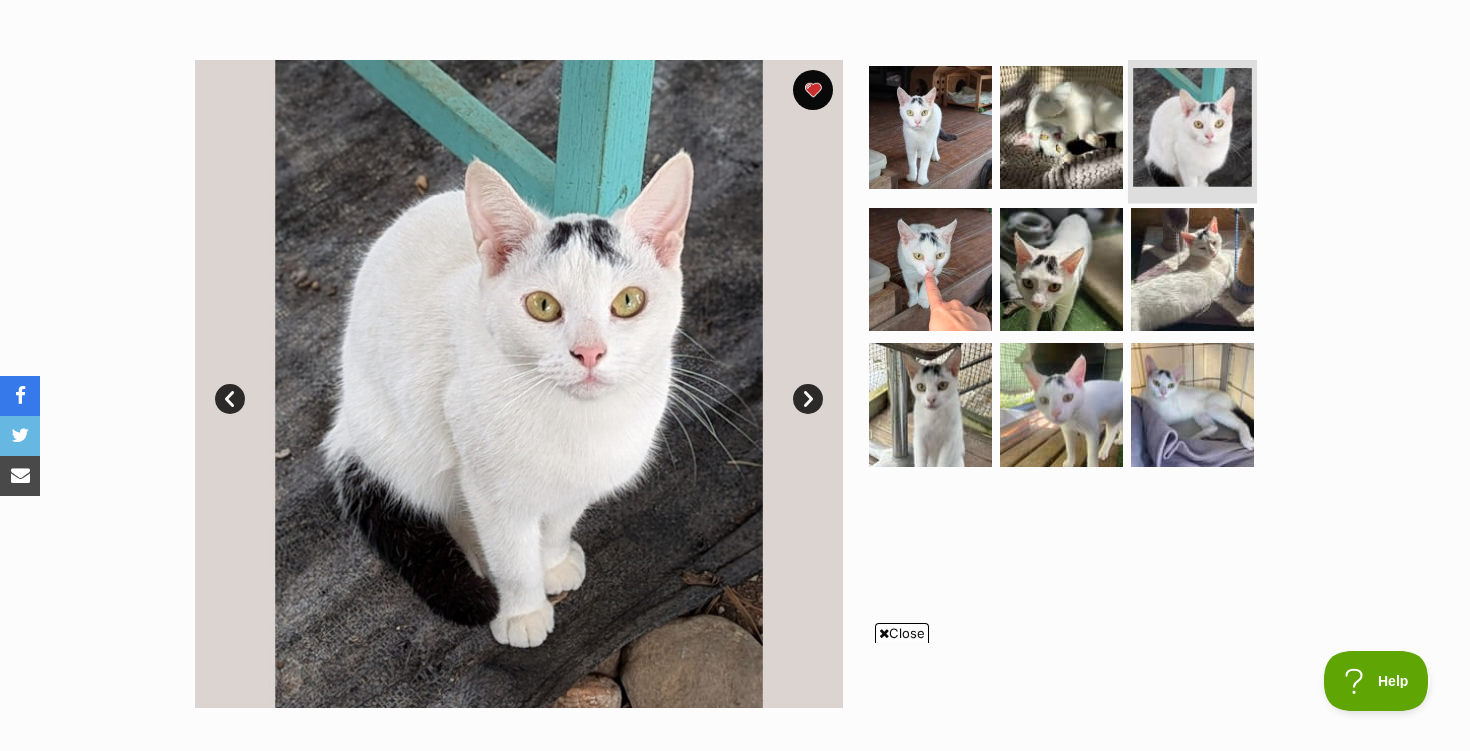 scroll, scrollTop: 358, scrollLeft: 0, axis: vertical 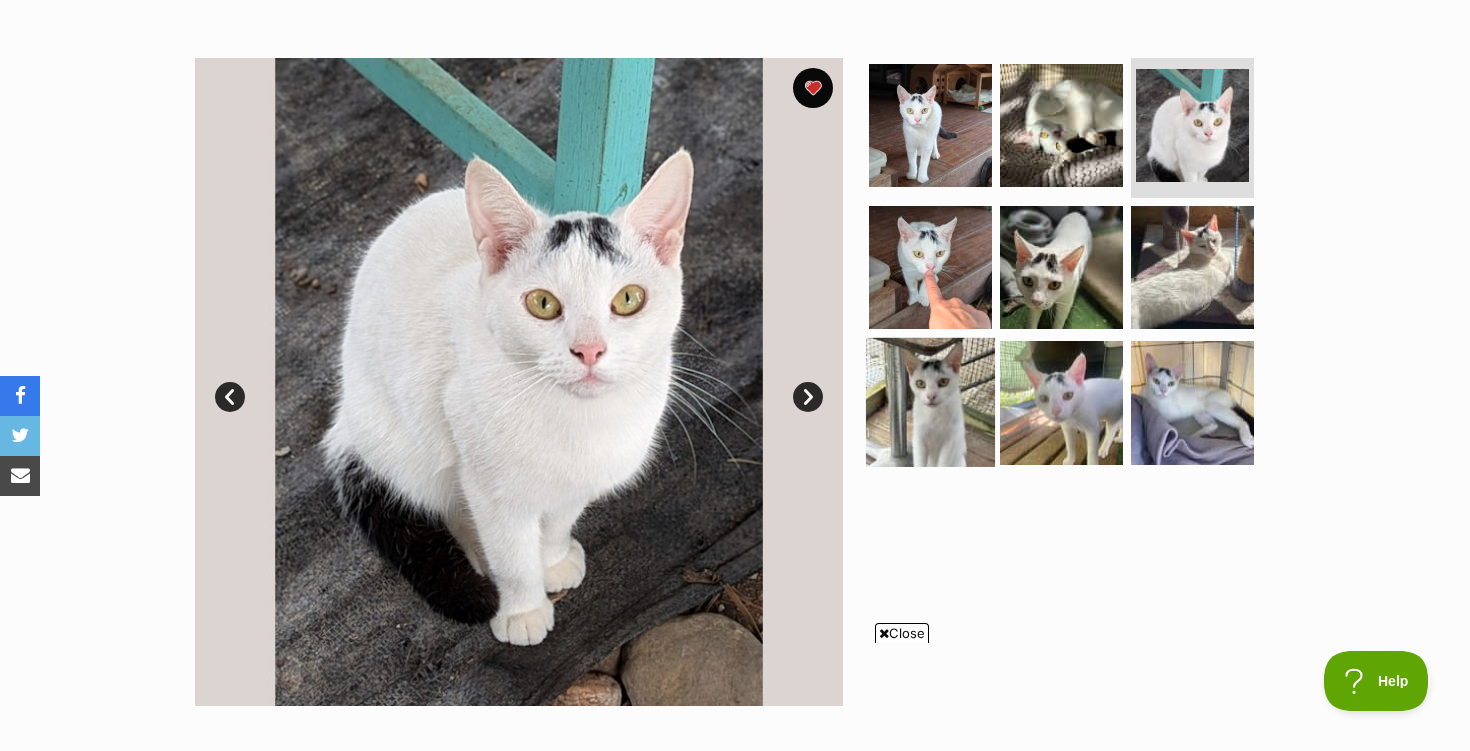 click at bounding box center (930, 402) 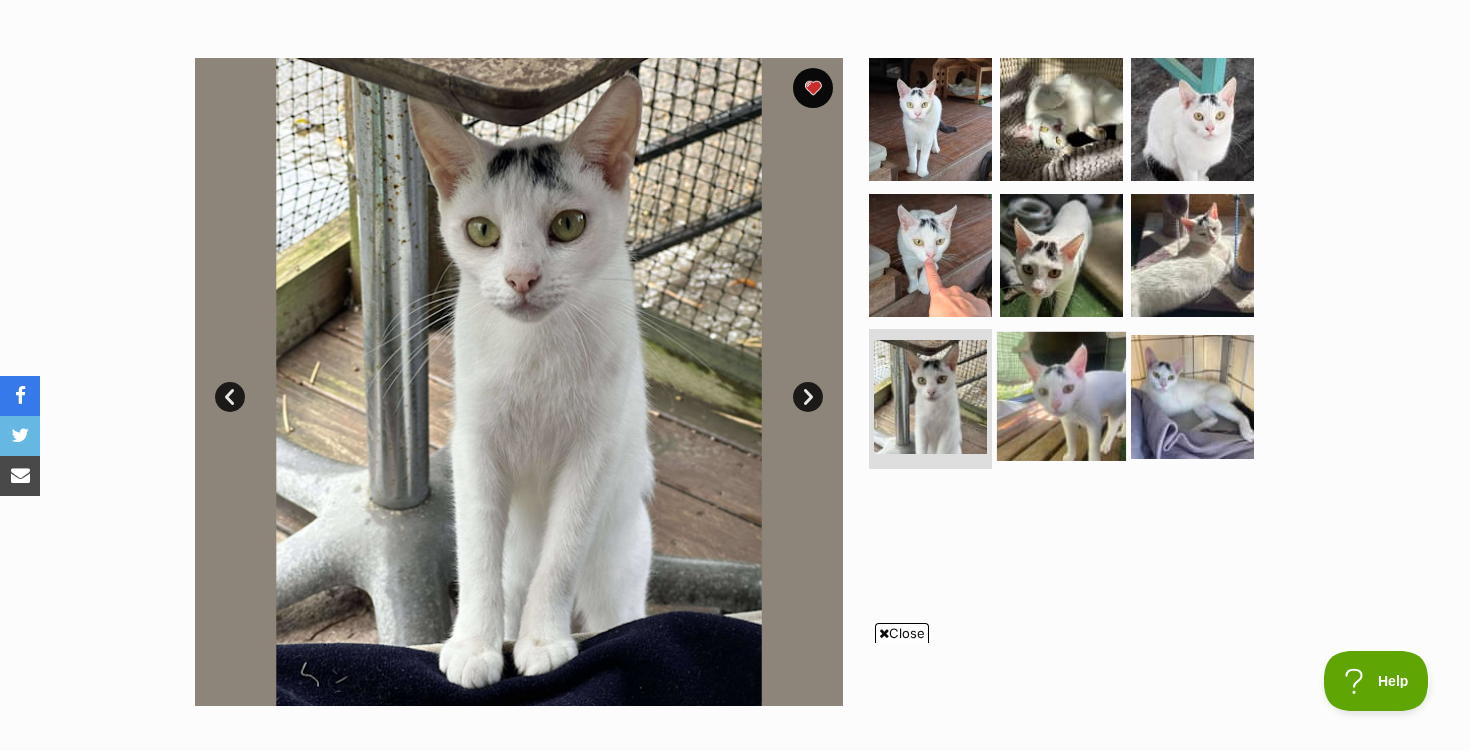 click at bounding box center [1061, 396] 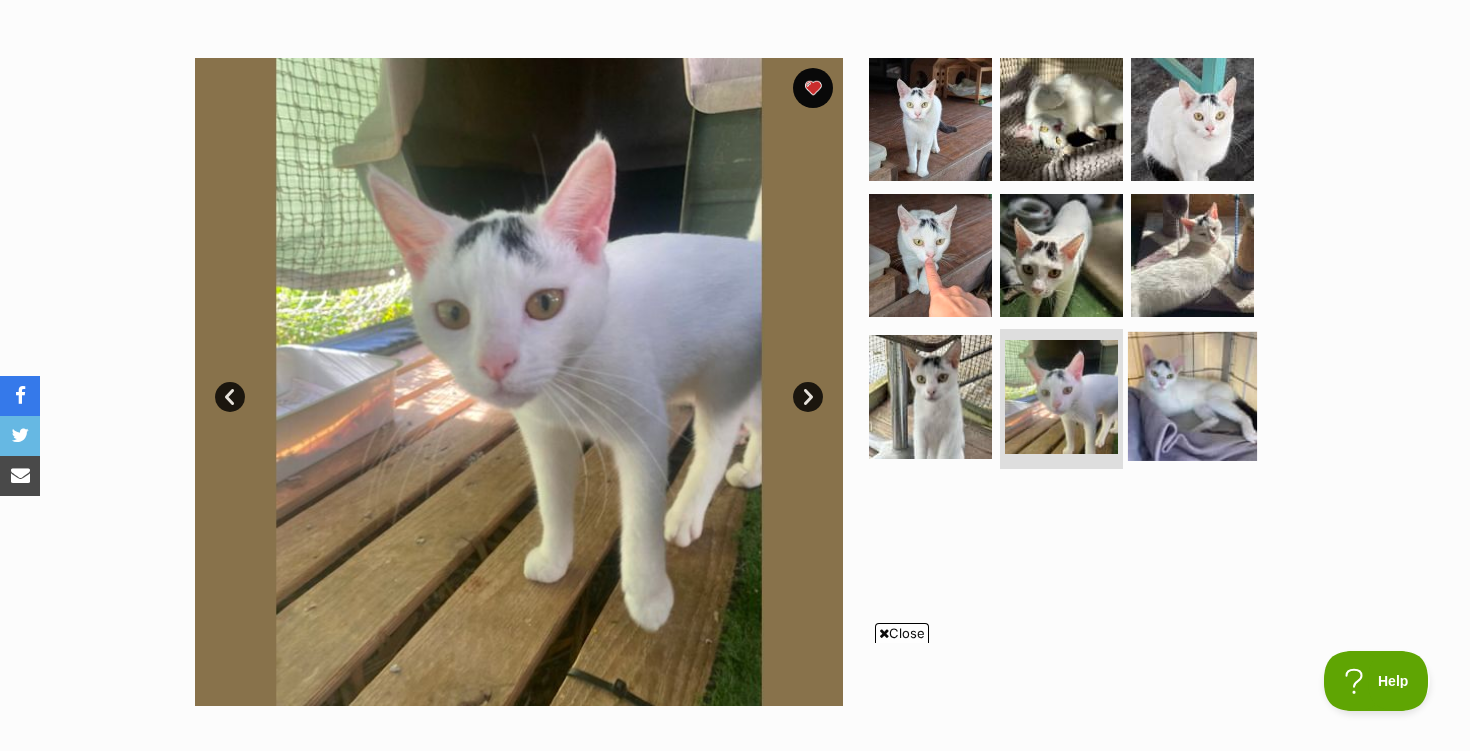 click at bounding box center (1192, 396) 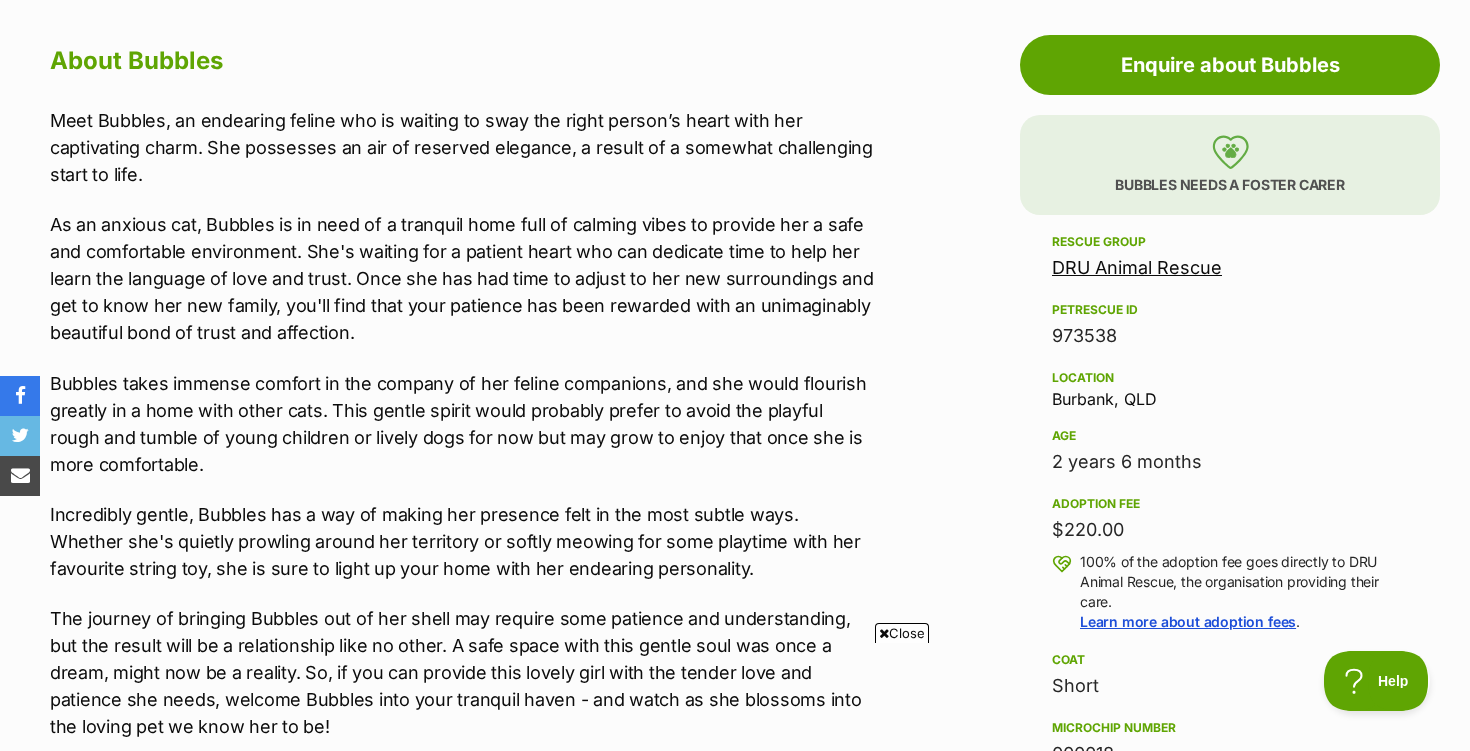 scroll, scrollTop: 1091, scrollLeft: 0, axis: vertical 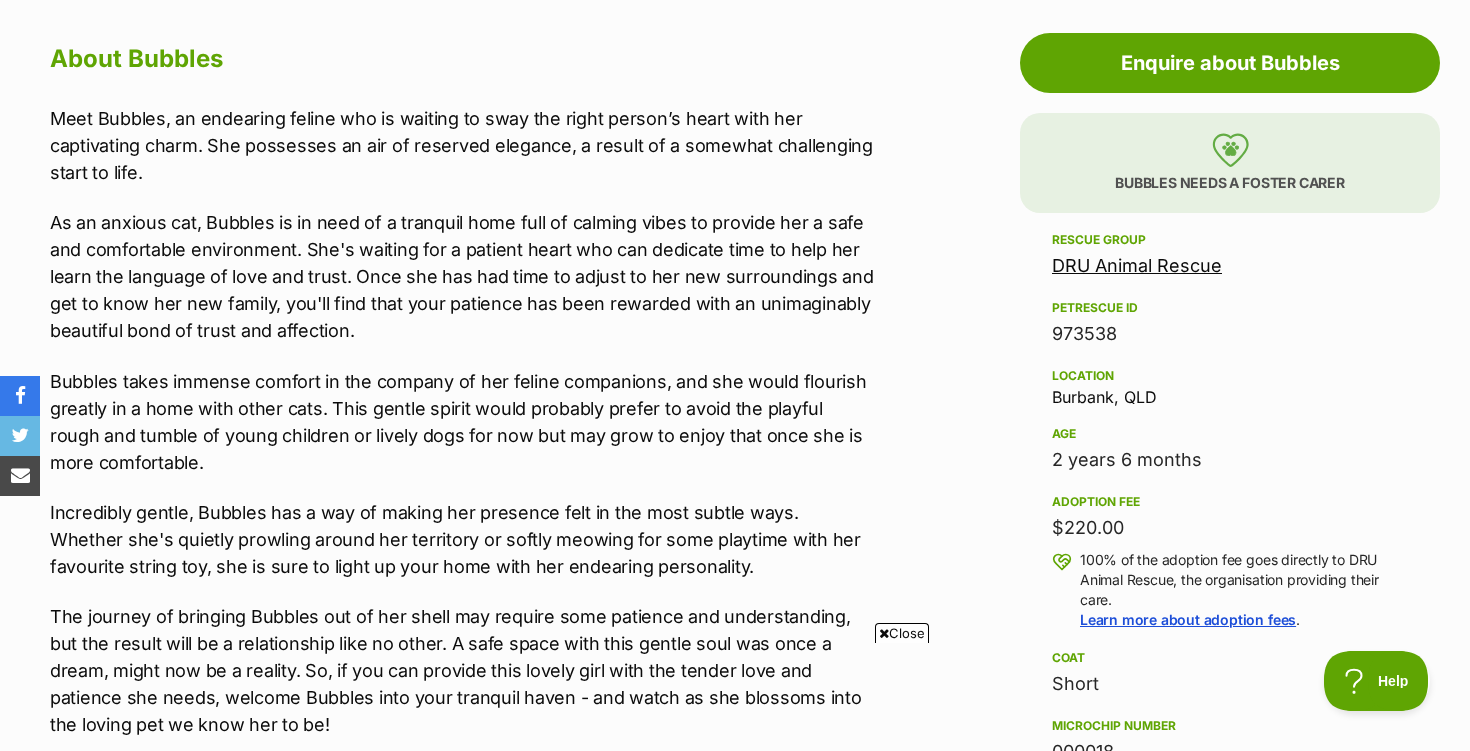 click on "DRU Animal Rescue" at bounding box center (1137, 265) 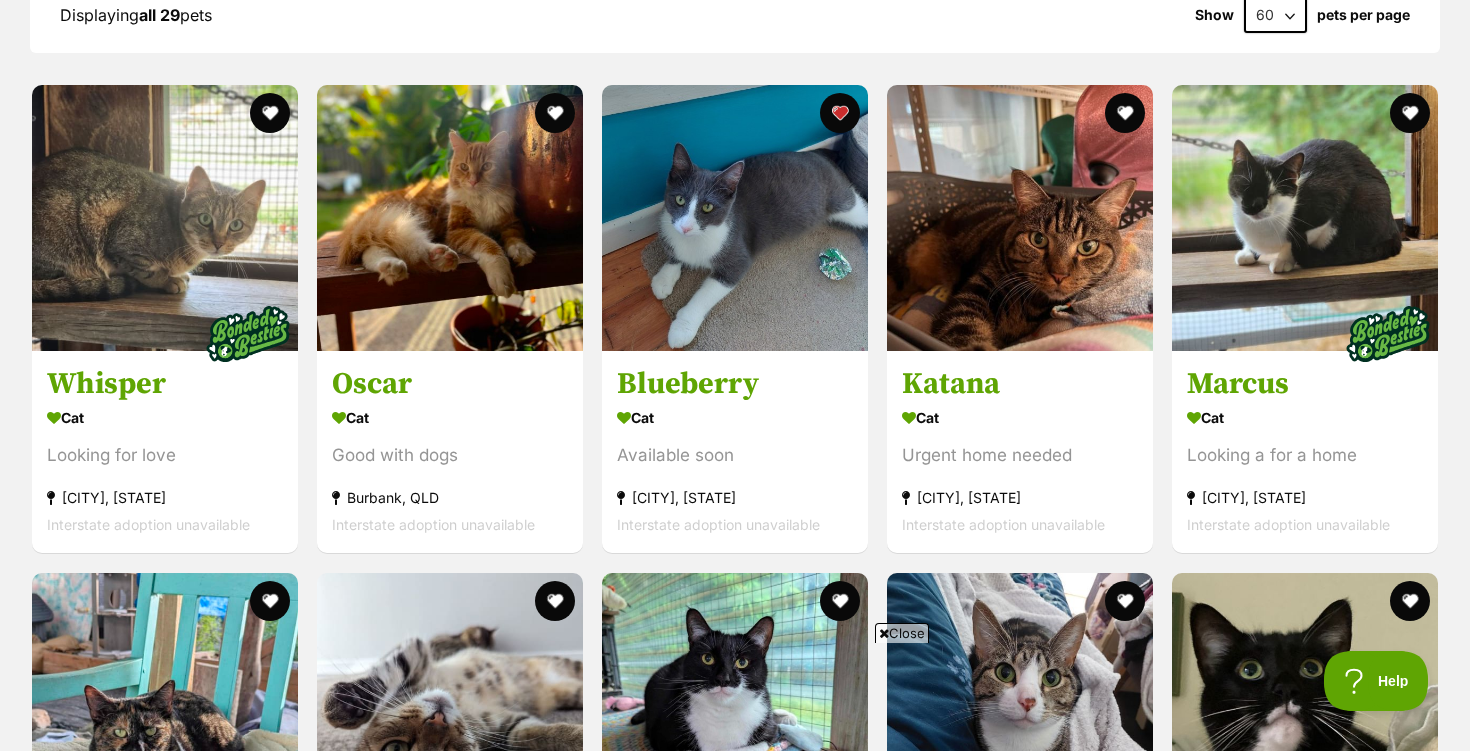scroll, scrollTop: 1336, scrollLeft: 0, axis: vertical 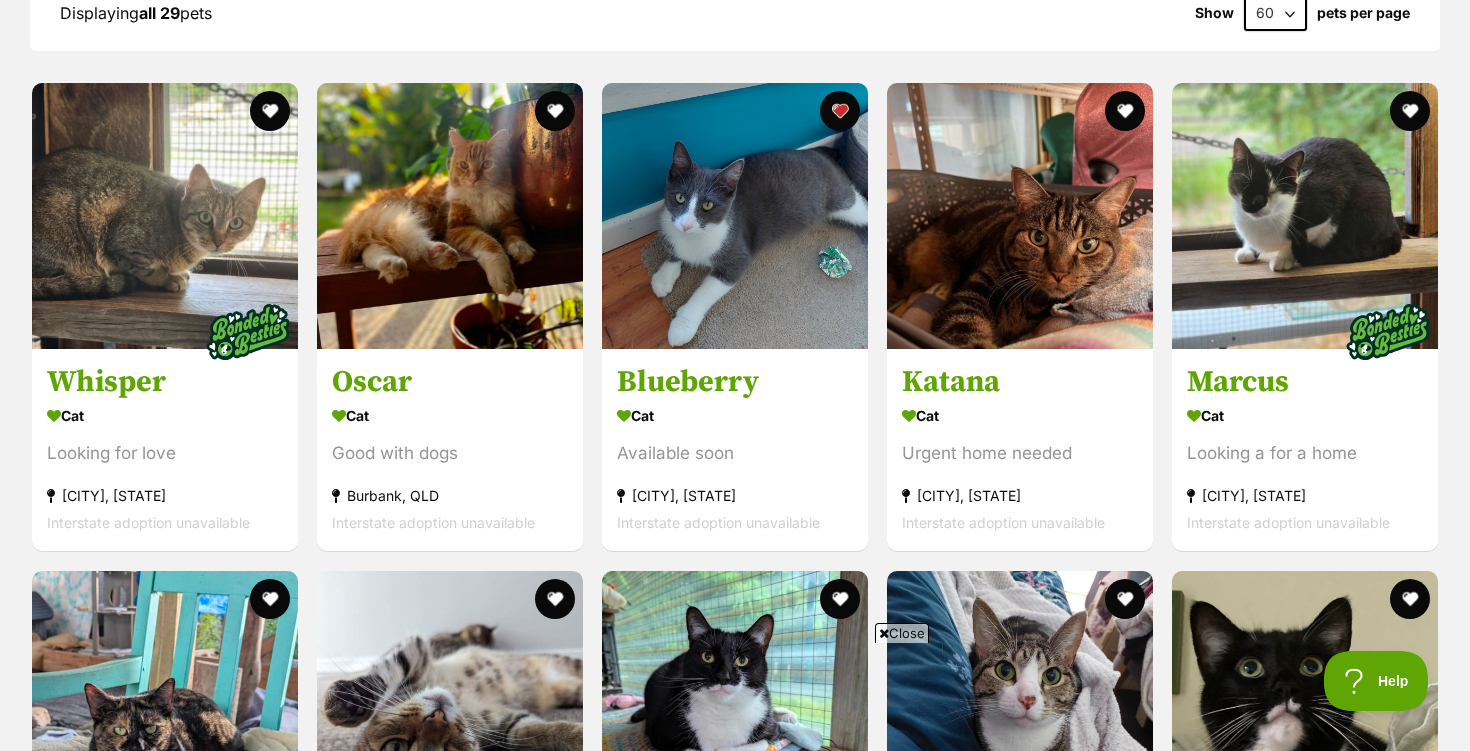 click on "Whisper
Cat
Looking for love
[CITY], [STATE]
Interstate adoption unavailable
Oscar
Cat
Good with dogs
[CITY], [STATE]
Interstate adoption unavailable
Blueberry
Cat
Available soon
[CITY], [STATE]
Interstate adoption unavailable
Katana
Cat
Urgent home needed
[CITY], [STATE]
Interstate adoption unavailable
Marcus
Cat
Looking a for a home
[CITY], [STATE]
Interstate adoption unavailable
Arabella
Cat
Loves other cats
[CITY], [STATE]
Interstate adoption unavailable
Beatrix
Cat
High energy!
[CITY], [STATE]
Interstate adoption unavailable
Opal
Cat
Big girl
[CITY], [STATE]" at bounding box center (735, 1535) 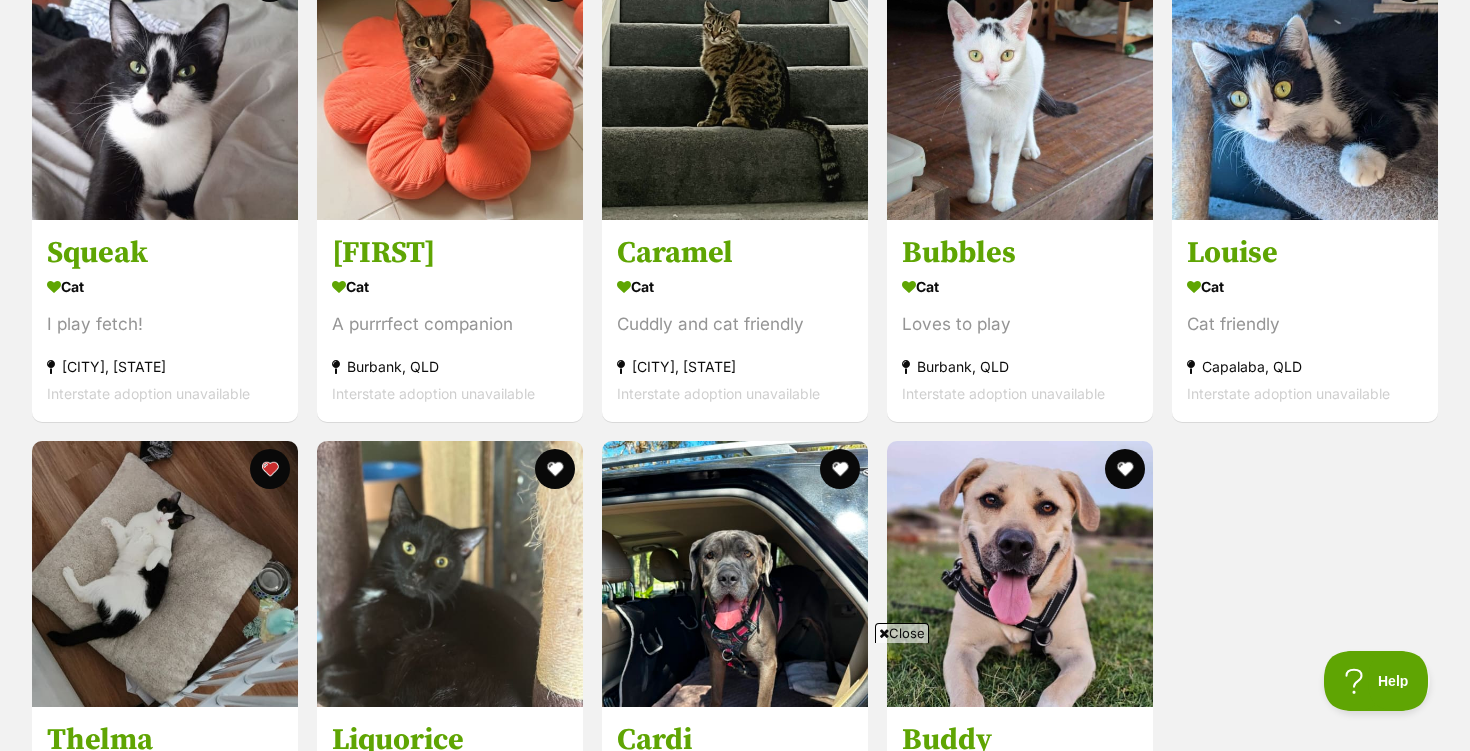scroll, scrollTop: 3413, scrollLeft: 0, axis: vertical 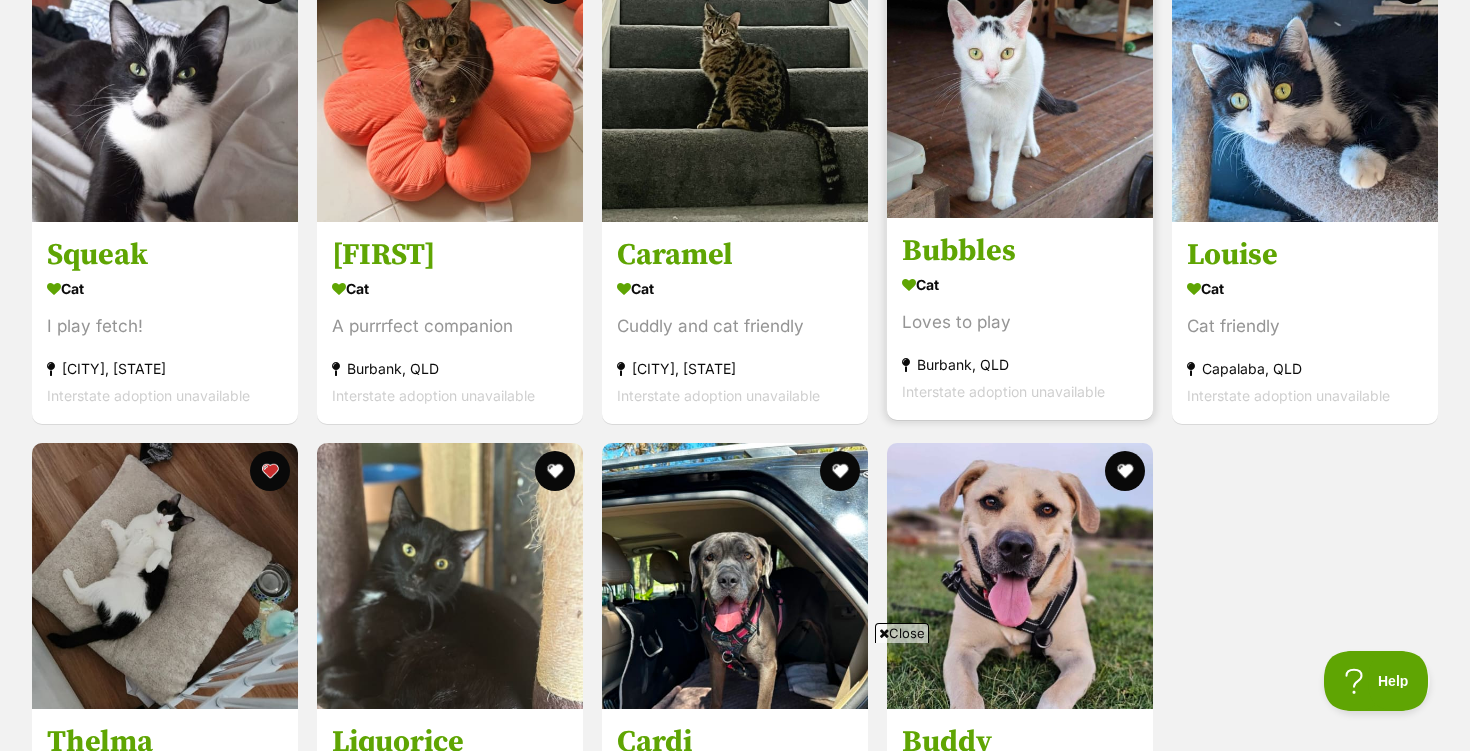 click at bounding box center [1020, 85] 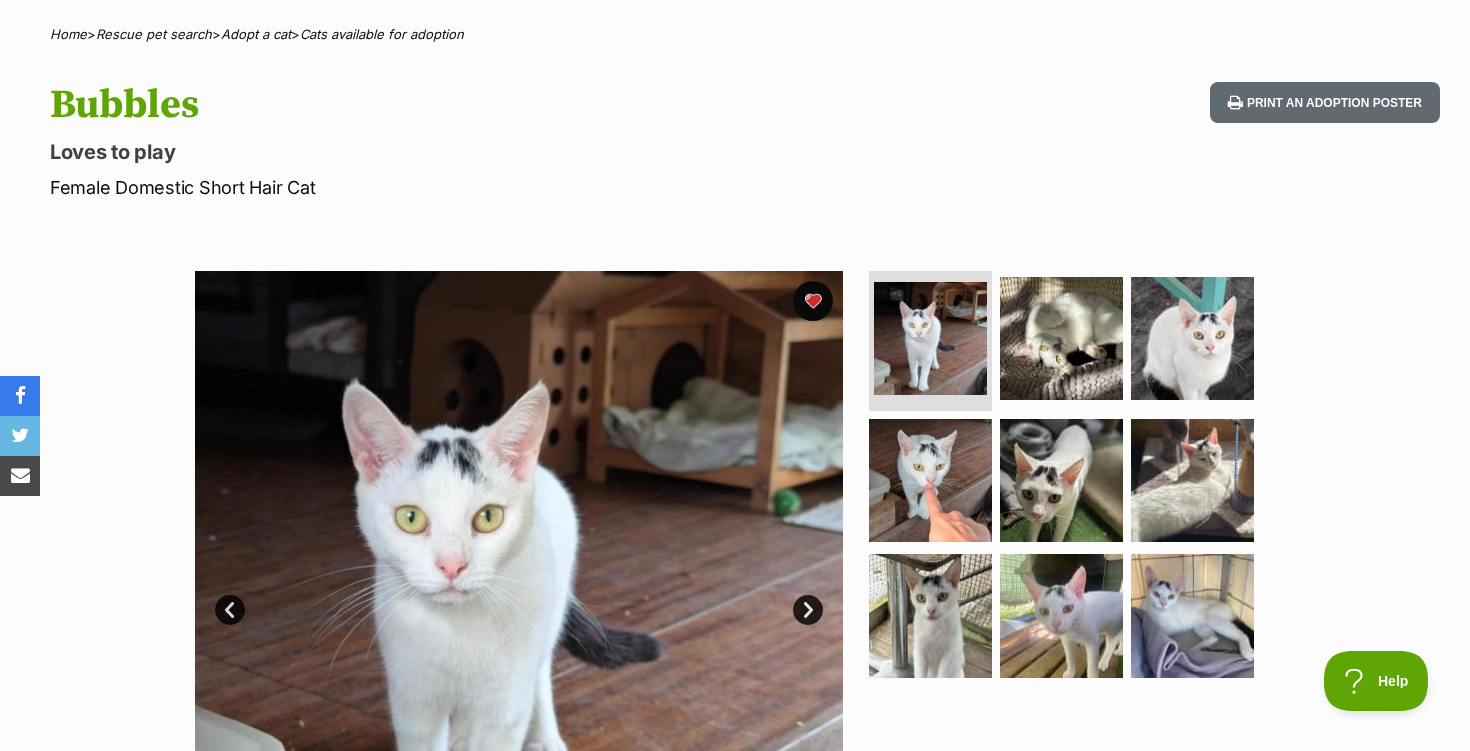 scroll, scrollTop: 0, scrollLeft: 0, axis: both 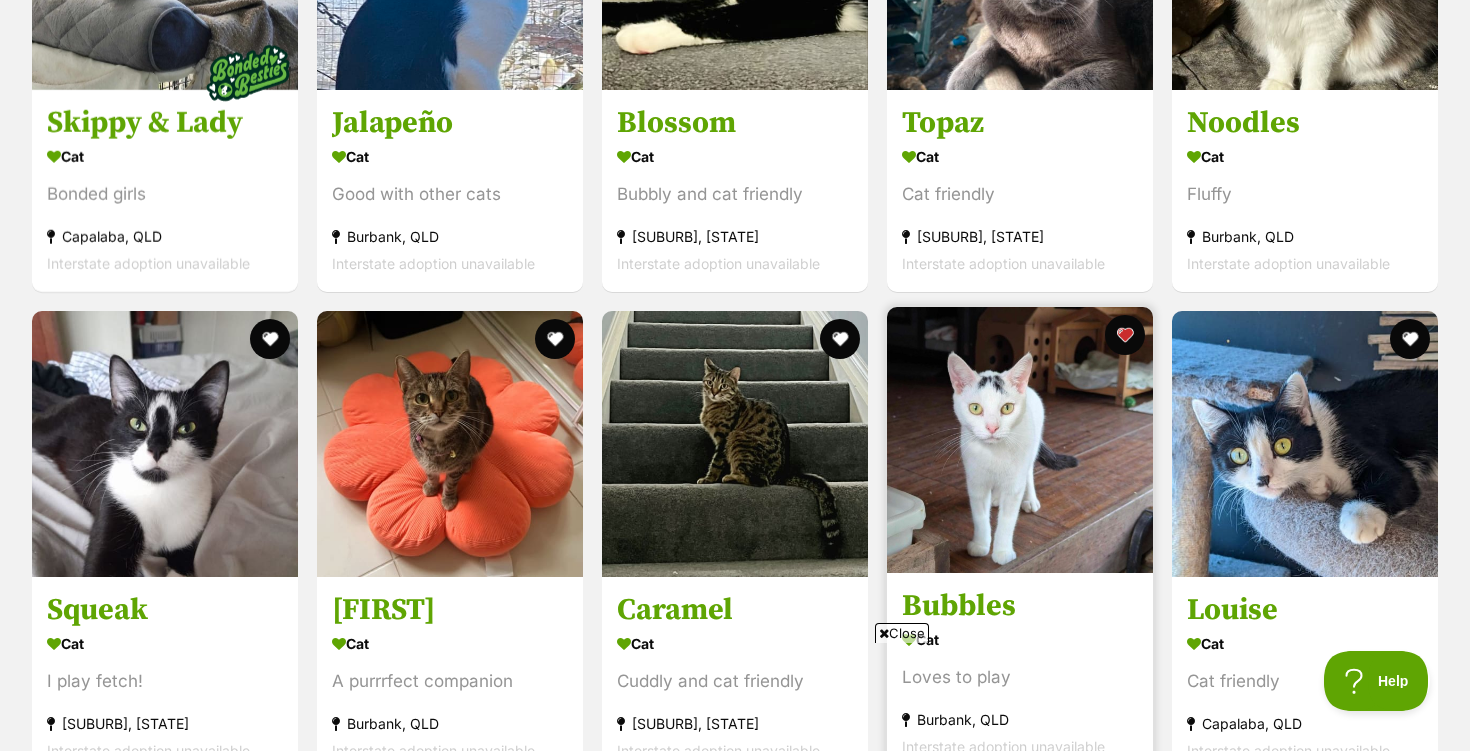 click at bounding box center (1020, 440) 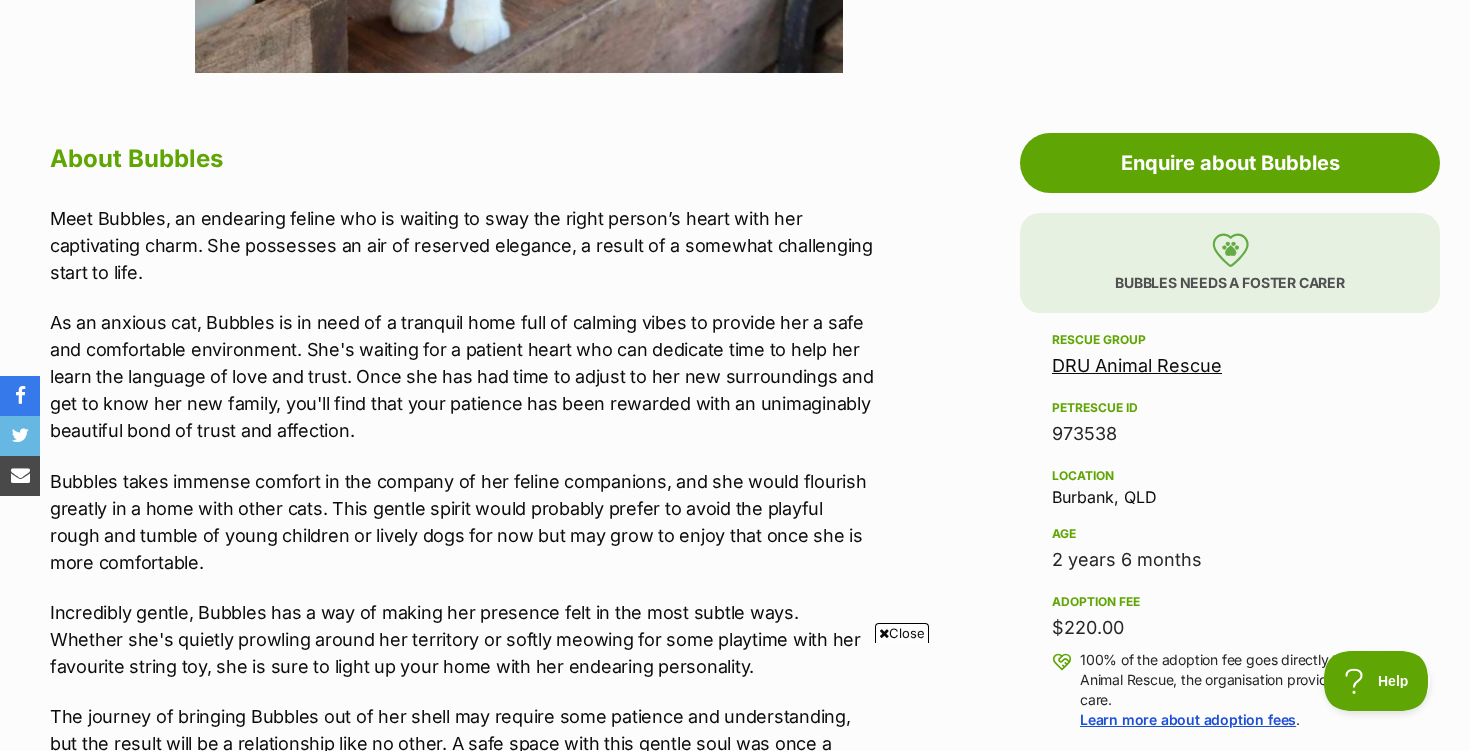 scroll, scrollTop: 996, scrollLeft: 0, axis: vertical 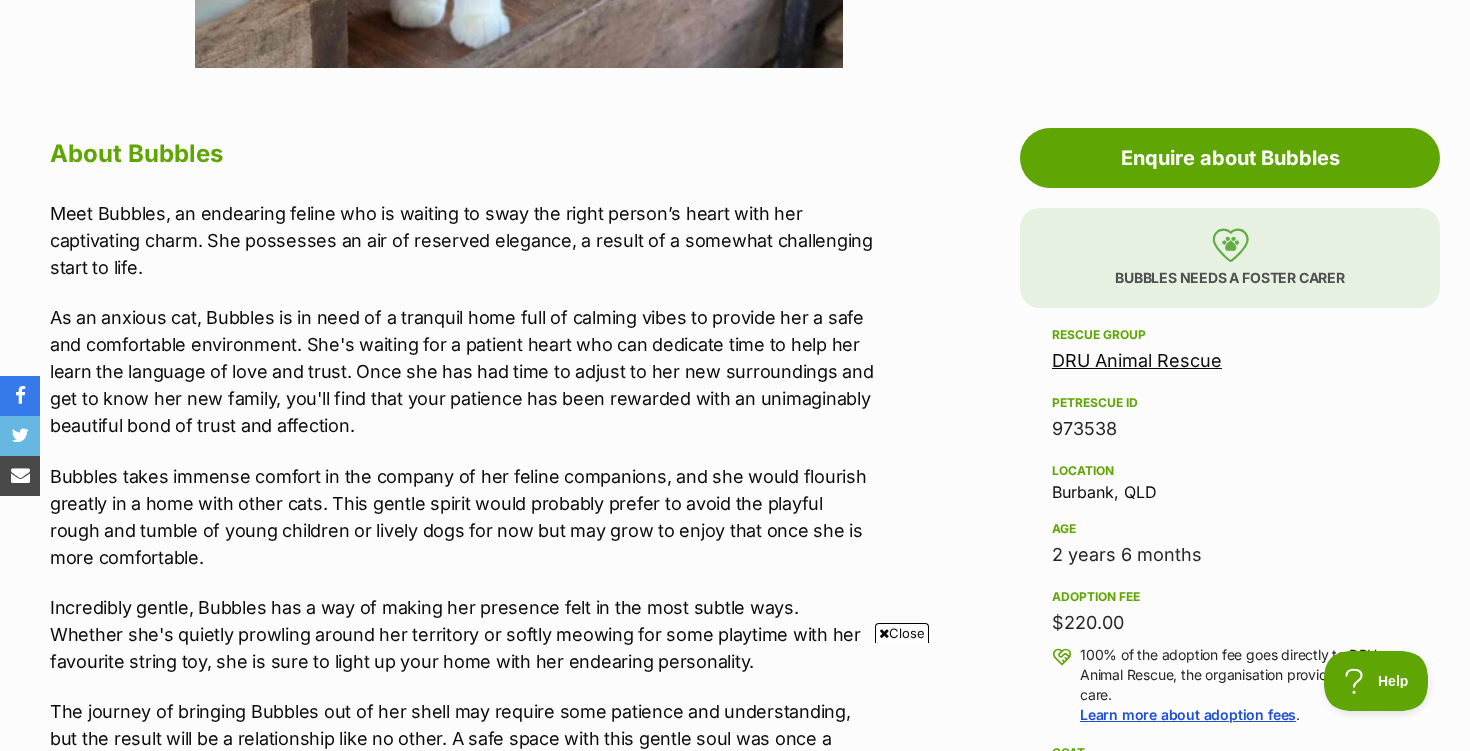 click on "DRU Animal Rescue" at bounding box center [1137, 360] 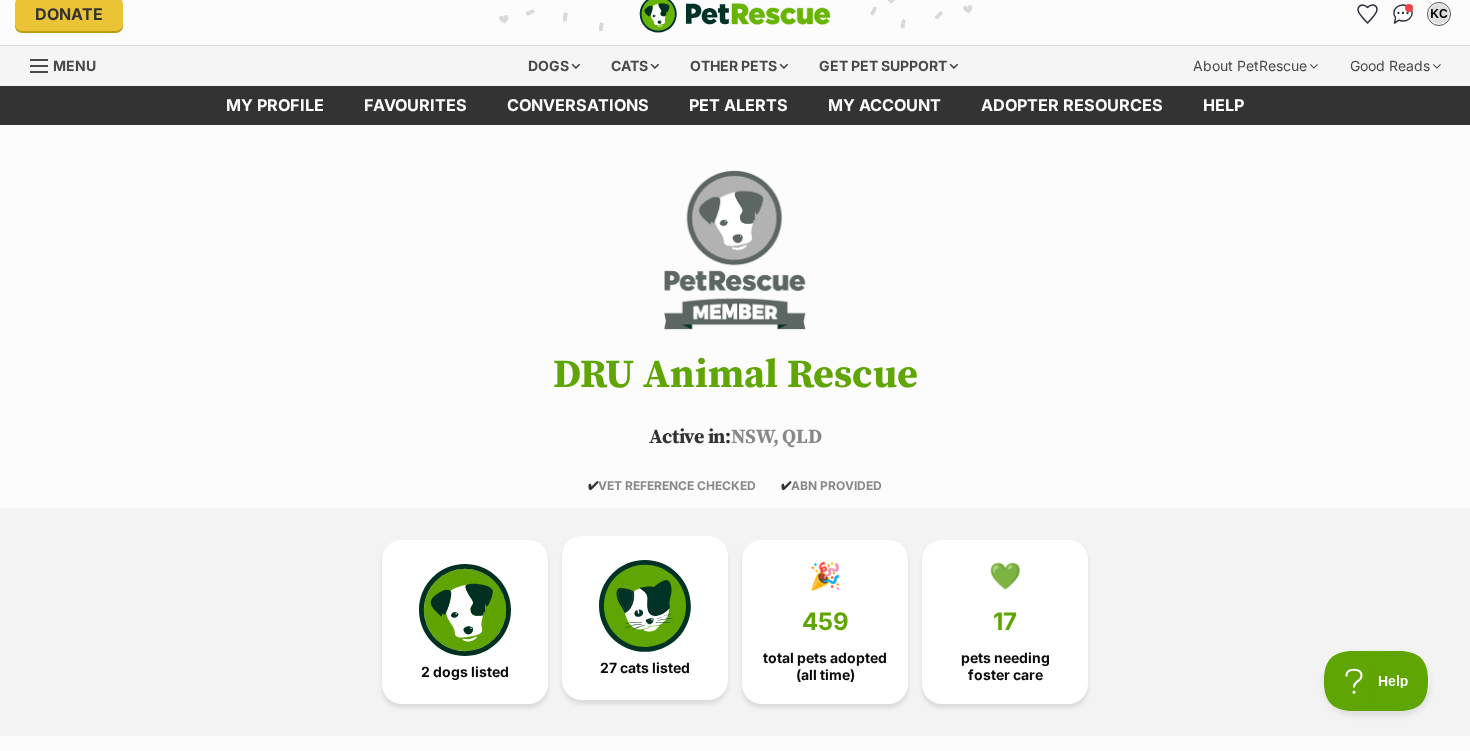 scroll, scrollTop: 0, scrollLeft: 0, axis: both 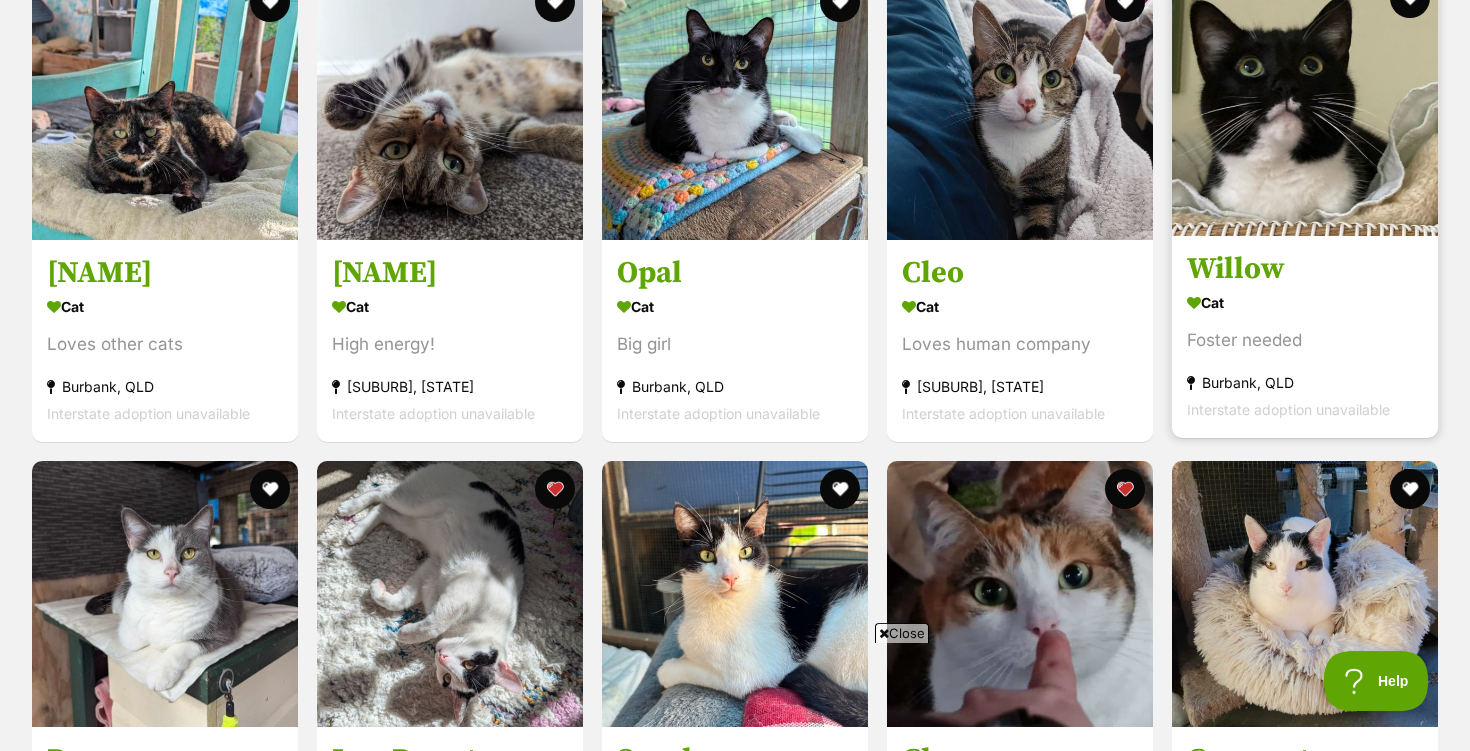 click at bounding box center [1305, 103] 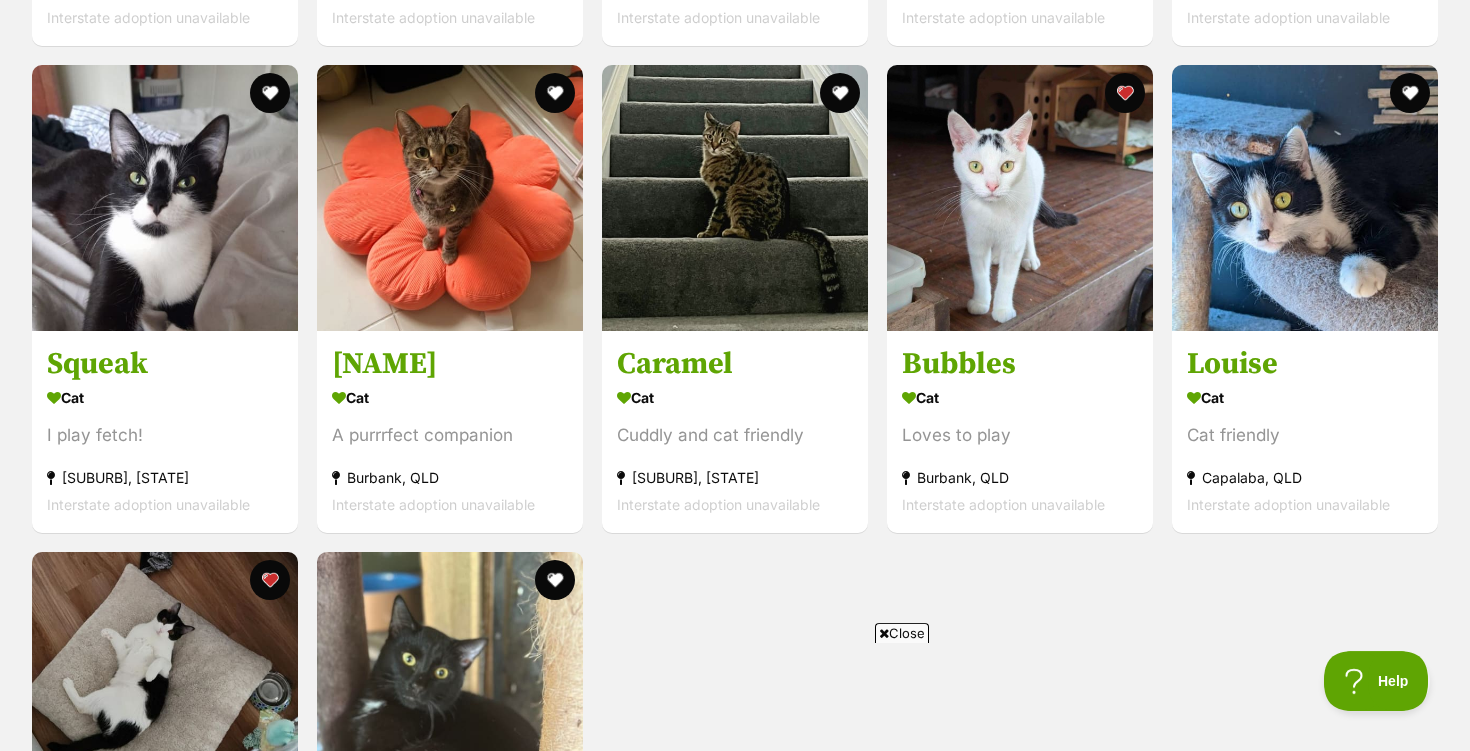 scroll, scrollTop: 3373, scrollLeft: 0, axis: vertical 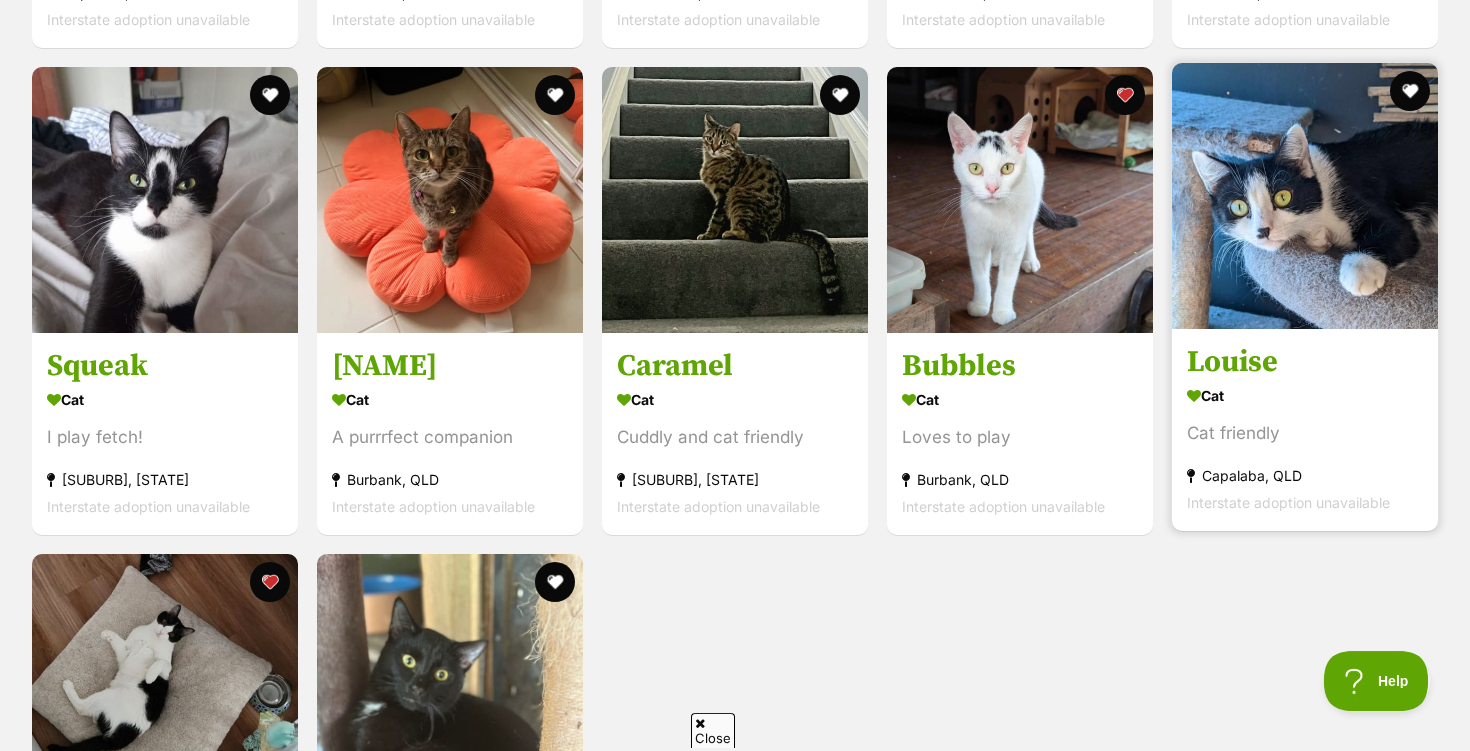 click at bounding box center [1305, 196] 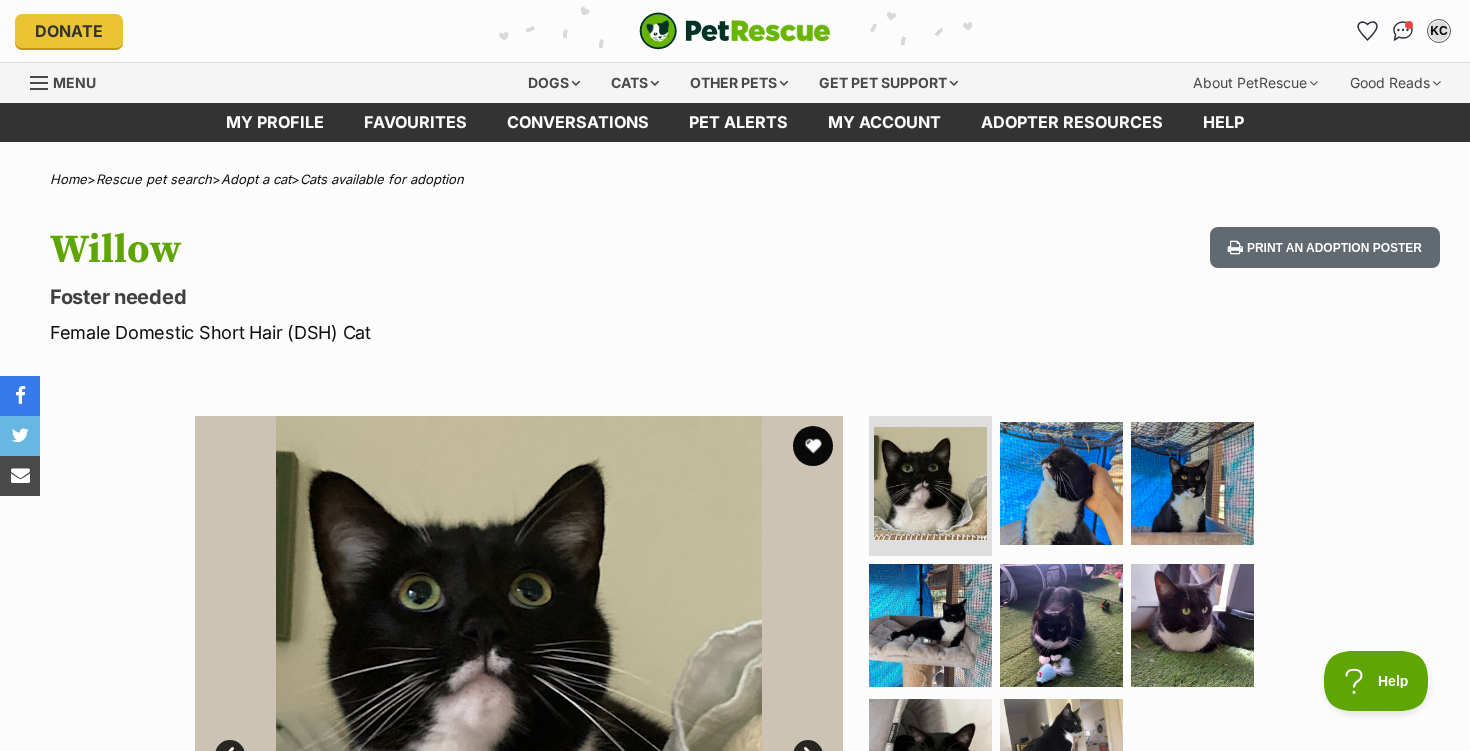 scroll, scrollTop: 0, scrollLeft: 0, axis: both 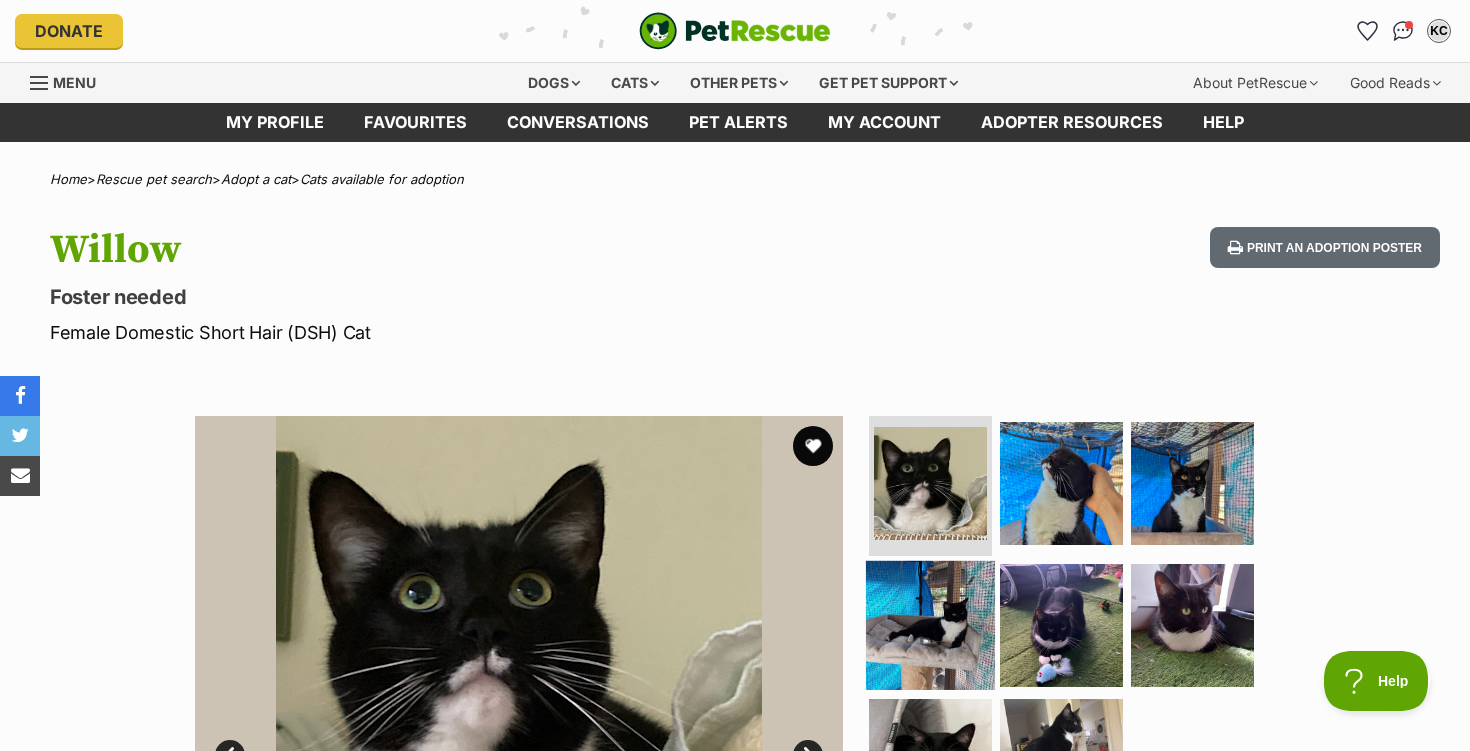 click at bounding box center (930, 624) 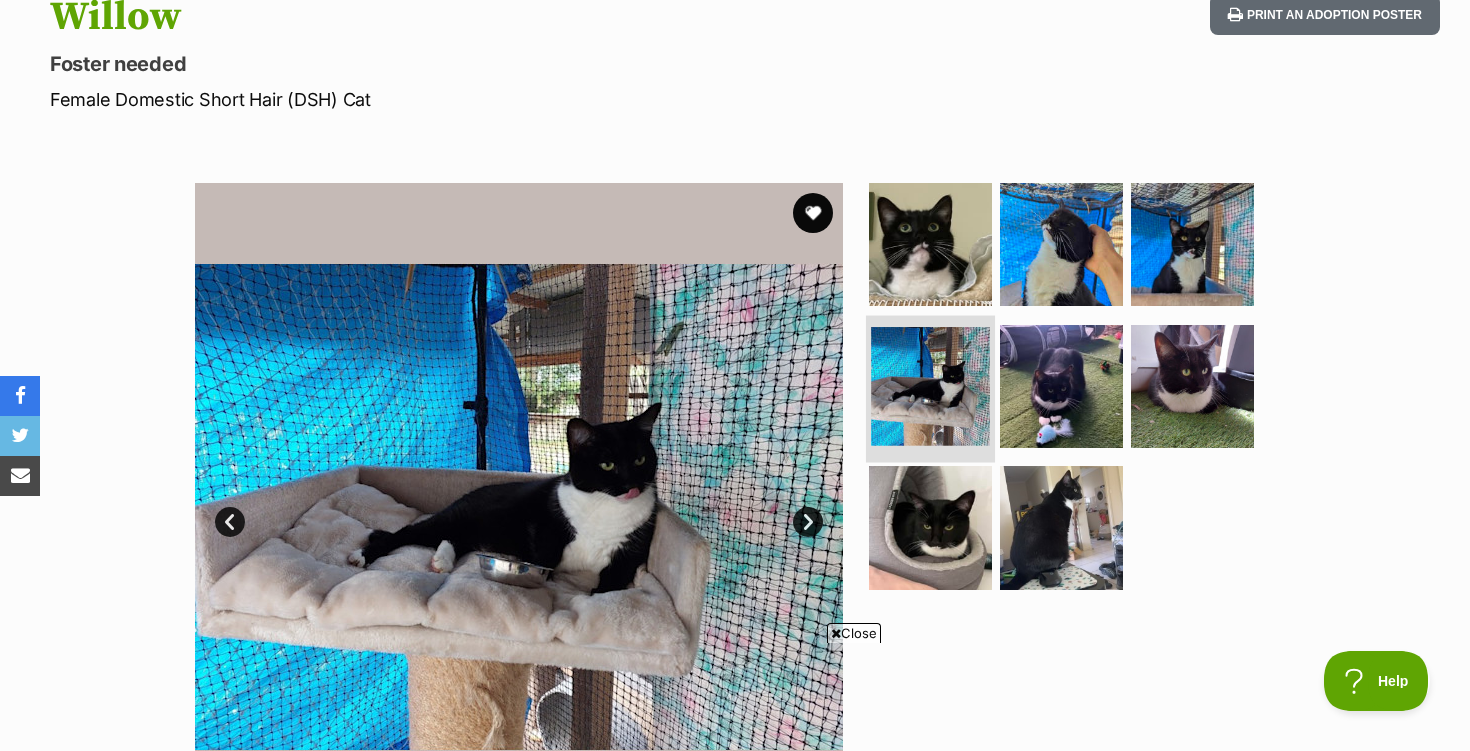 scroll, scrollTop: 0, scrollLeft: 0, axis: both 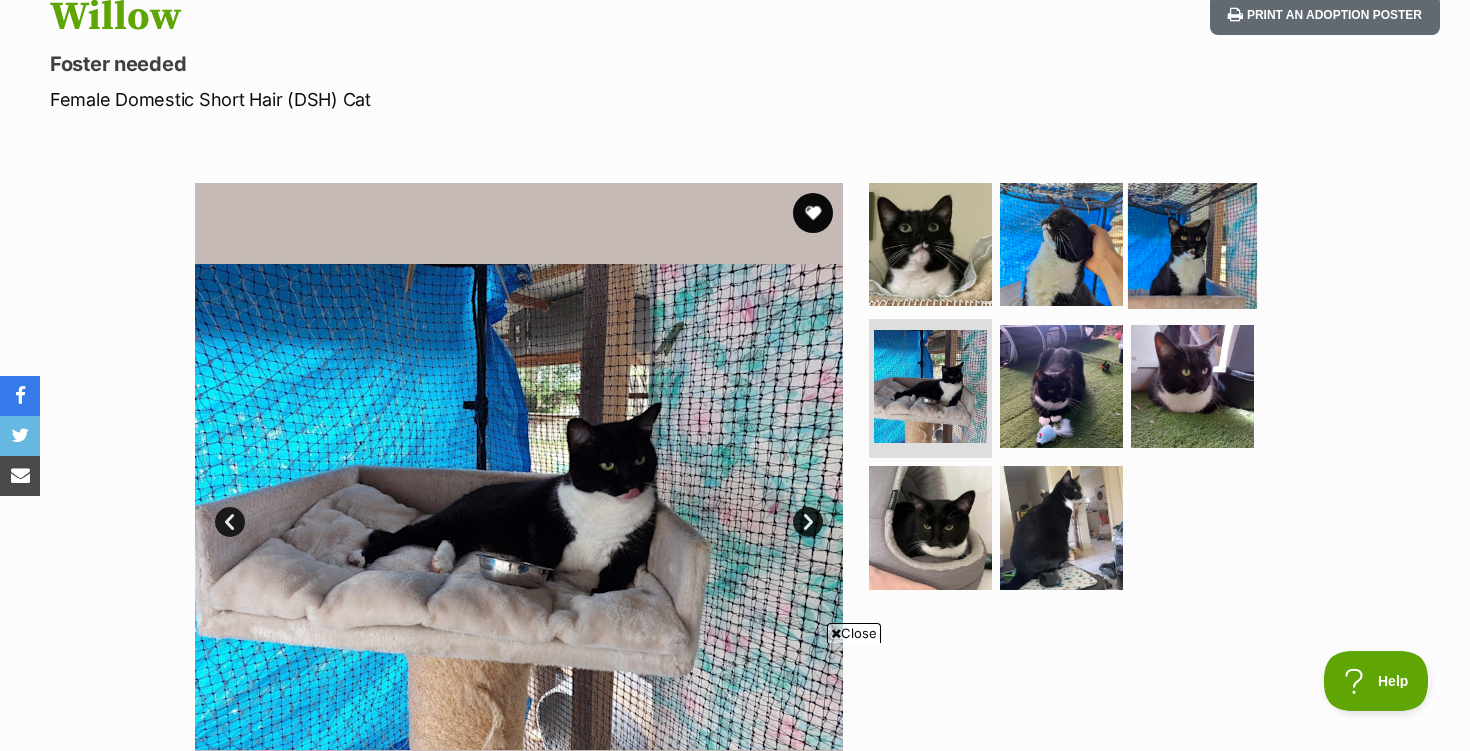 click at bounding box center (1192, 244) 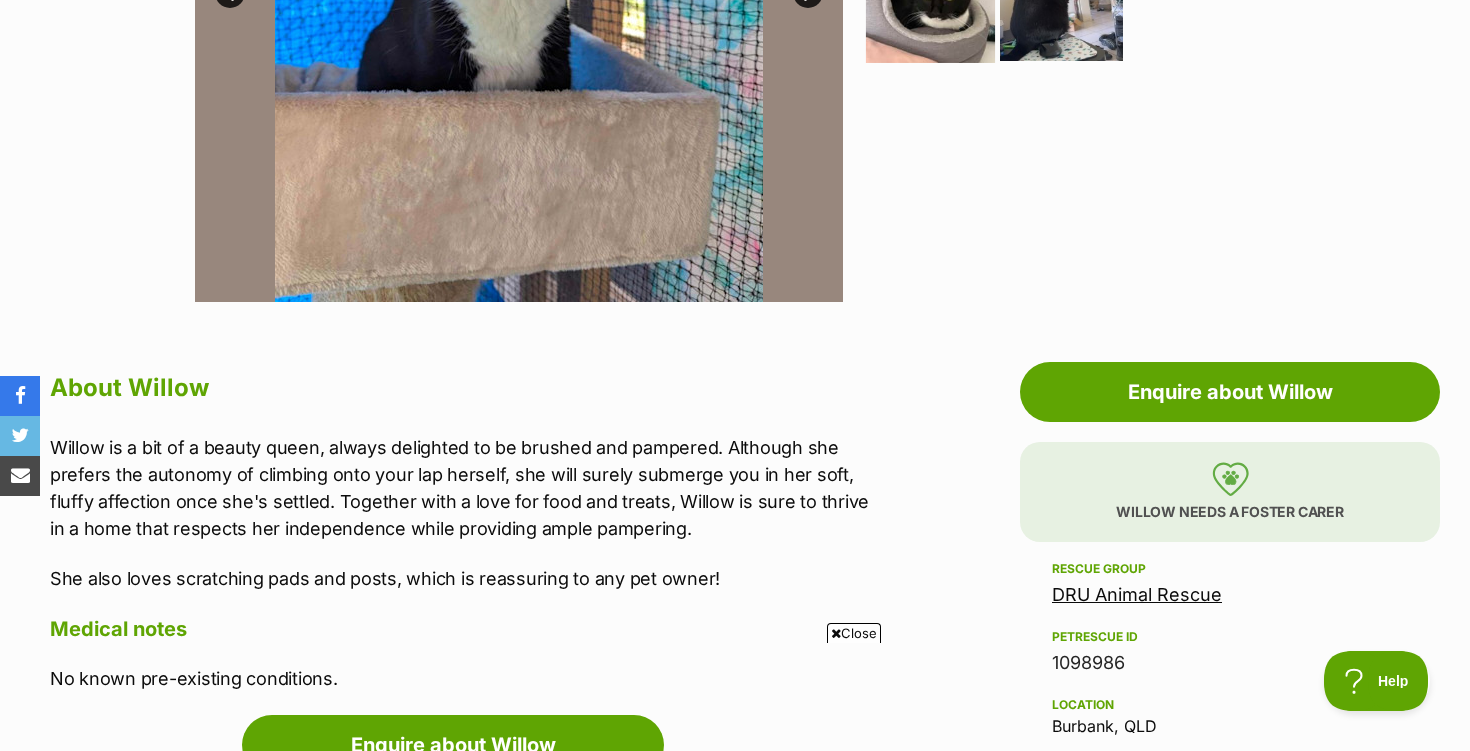 scroll, scrollTop: 765, scrollLeft: 0, axis: vertical 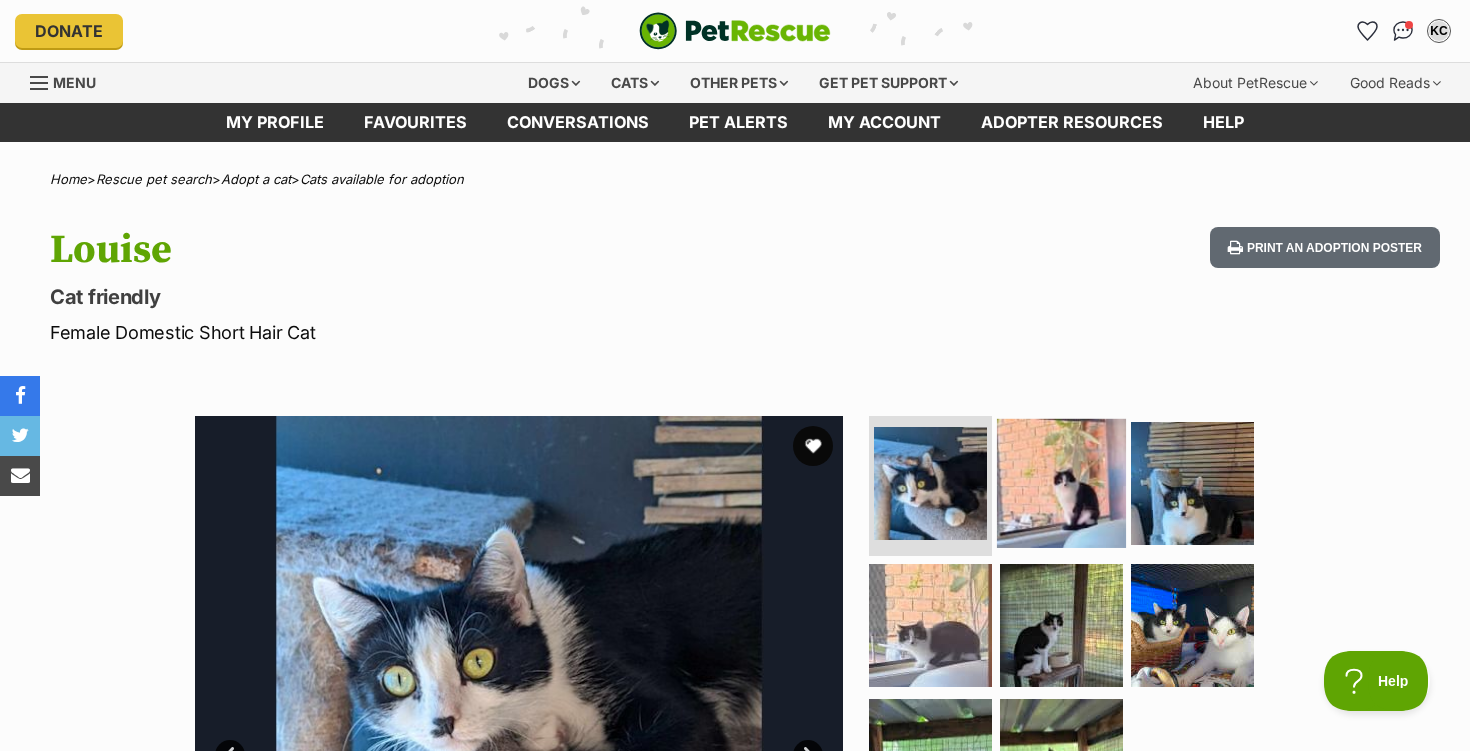 click at bounding box center [1061, 483] 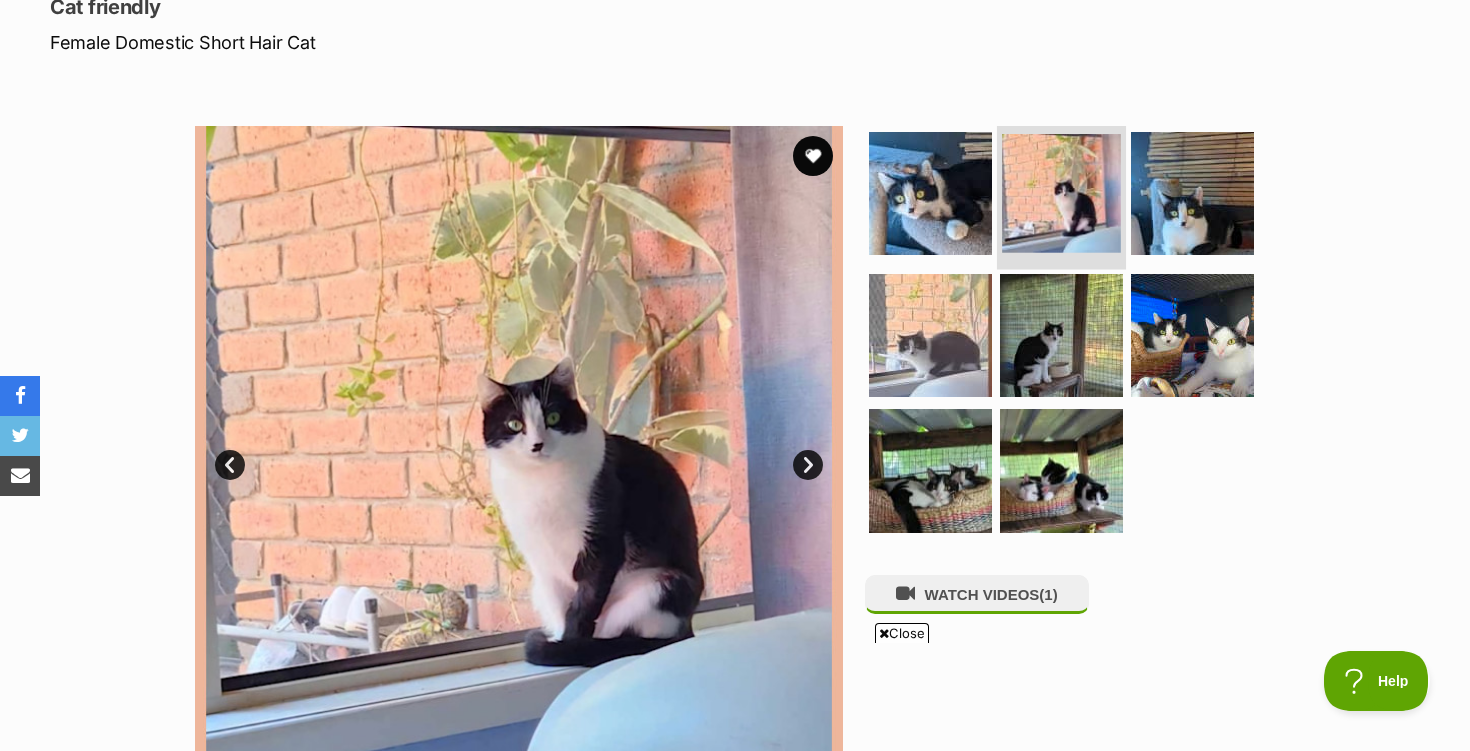 scroll, scrollTop: 302, scrollLeft: 0, axis: vertical 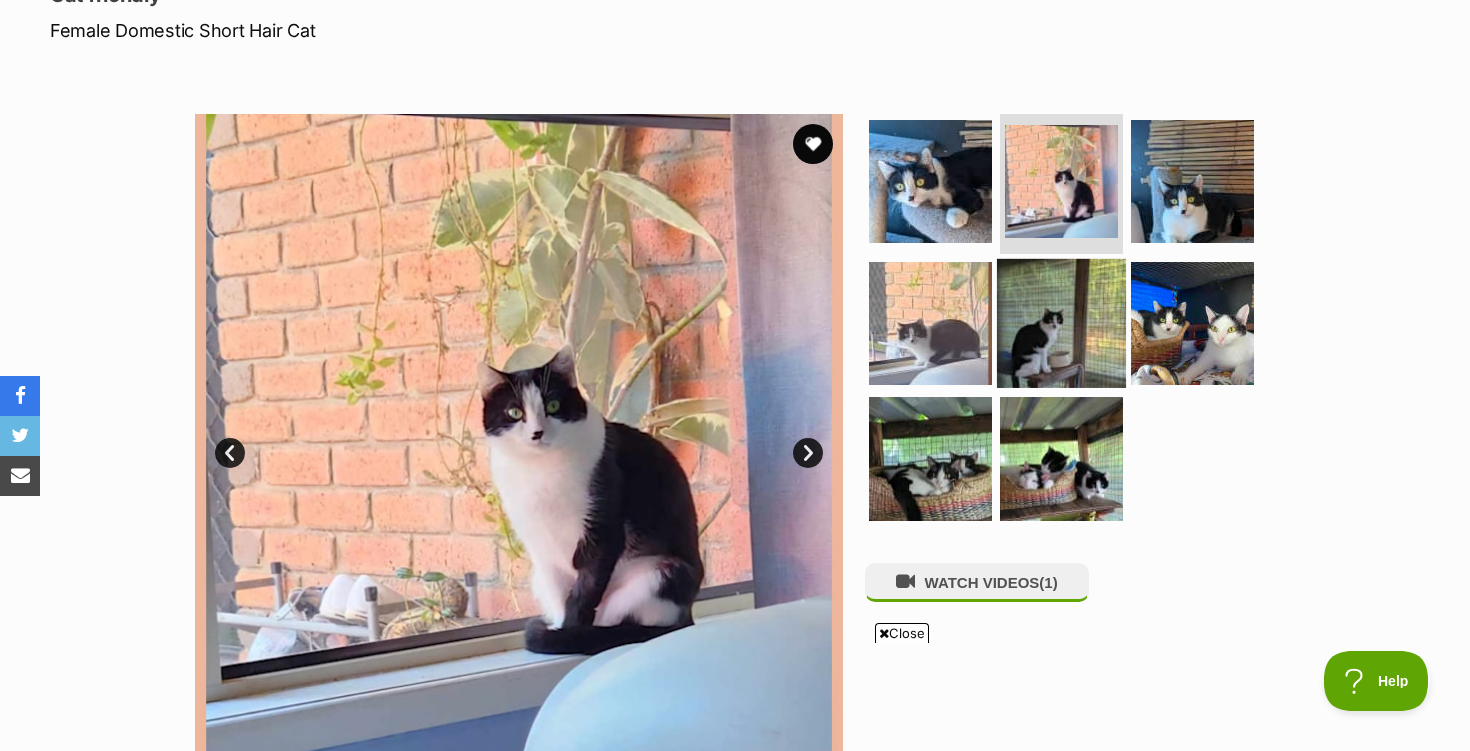 click at bounding box center (1061, 322) 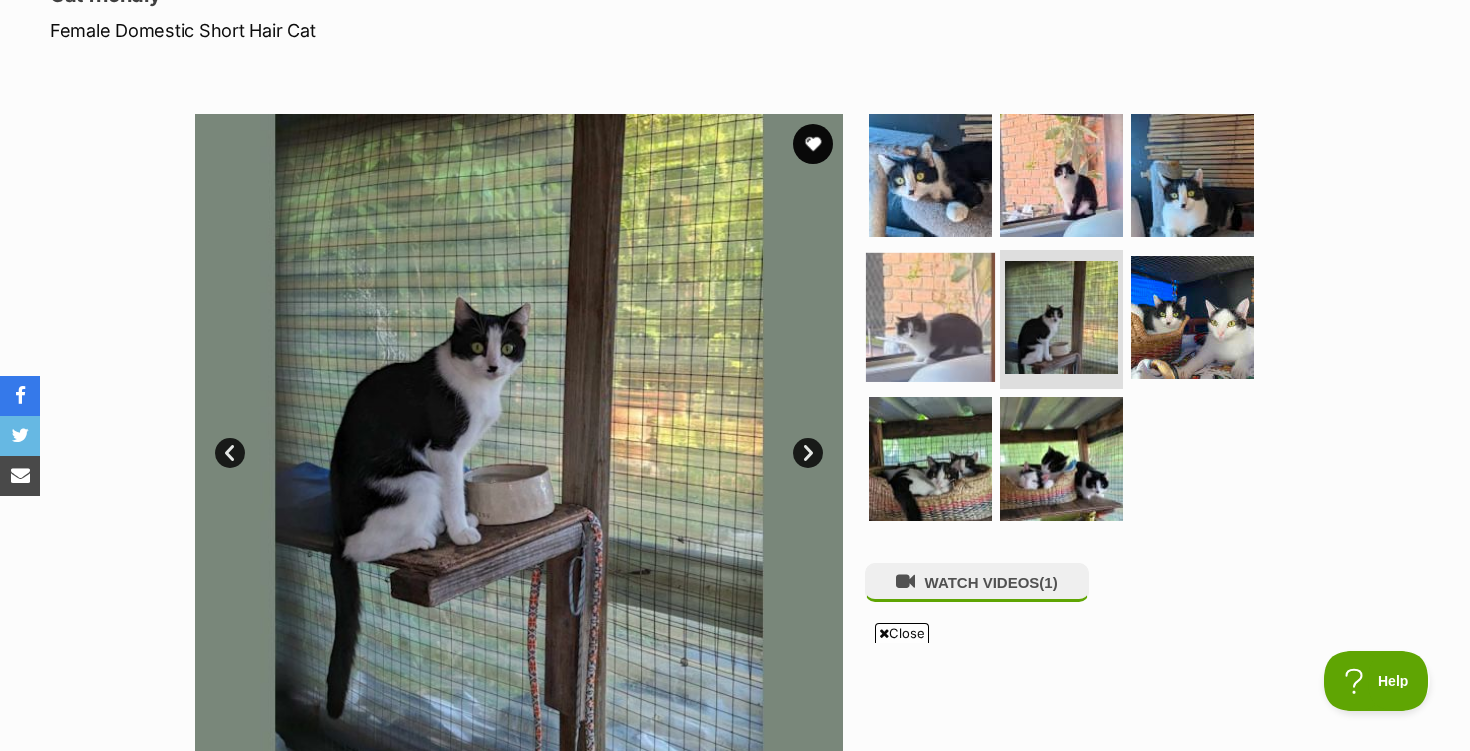 click at bounding box center [930, 316] 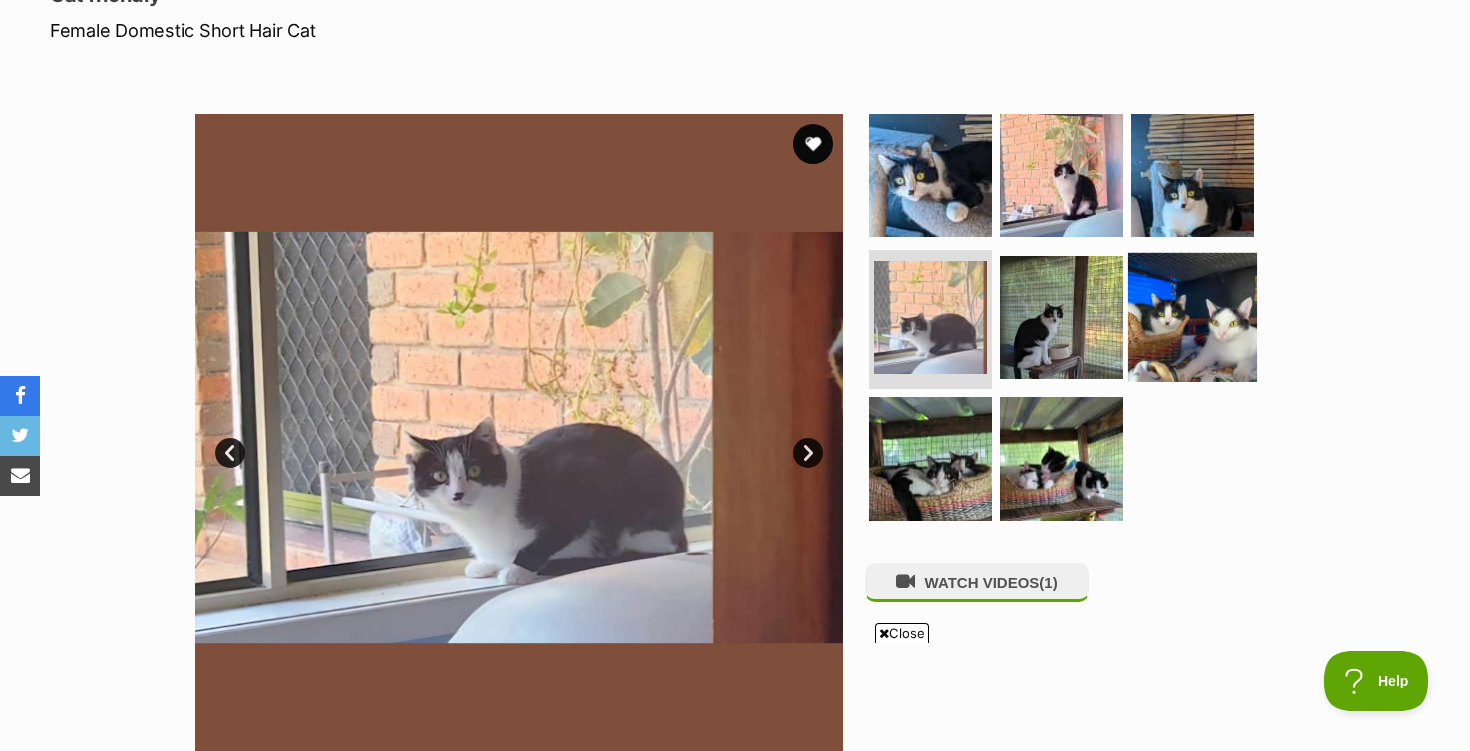 click at bounding box center [1192, 316] 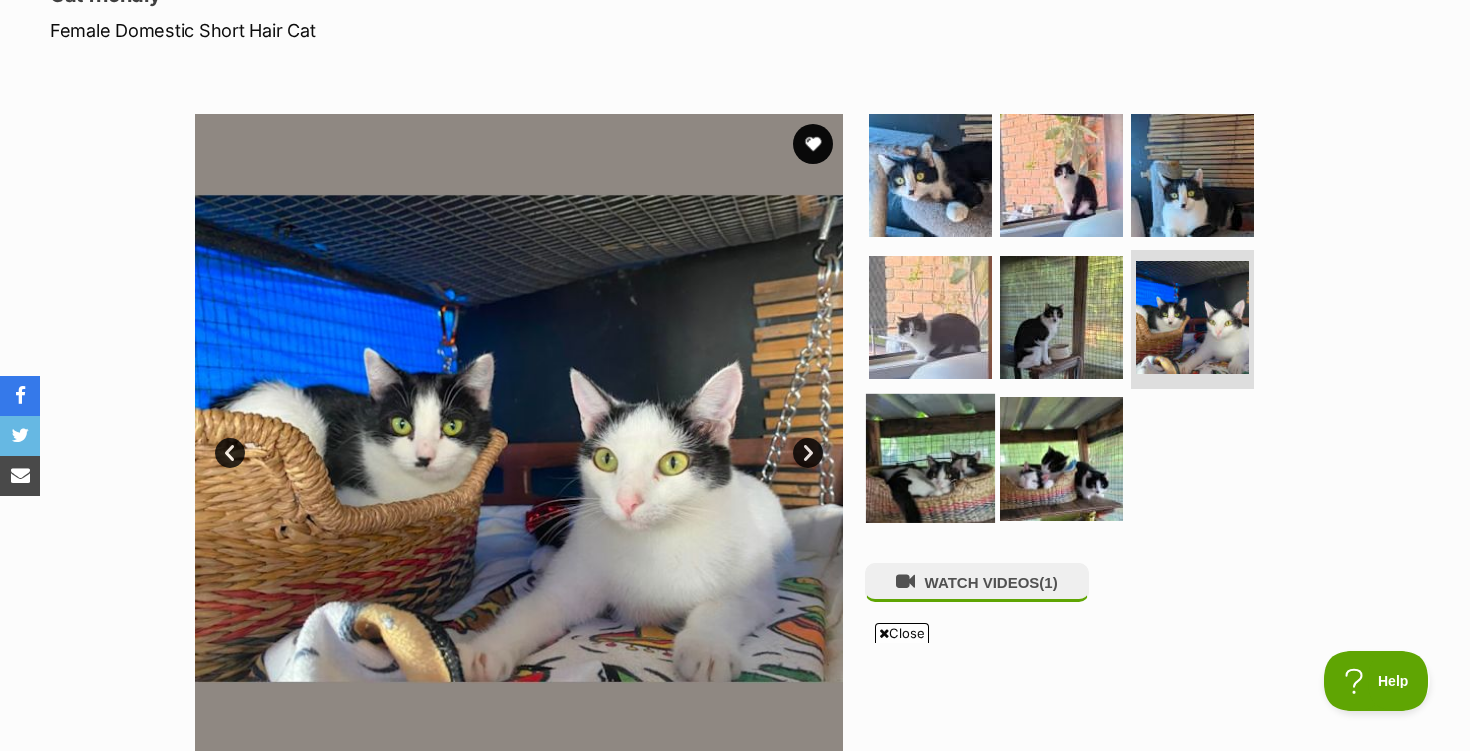 click at bounding box center [930, 458] 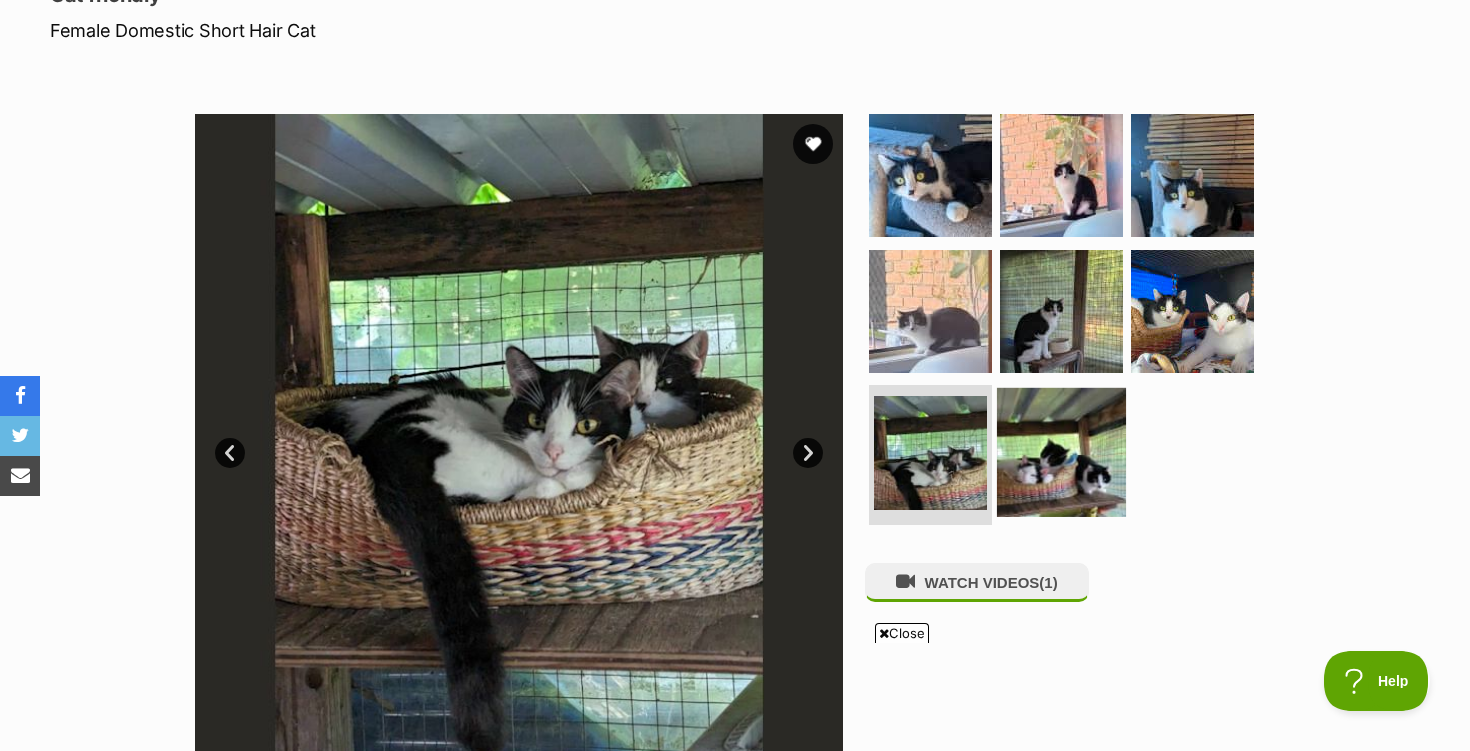 click at bounding box center (1061, 452) 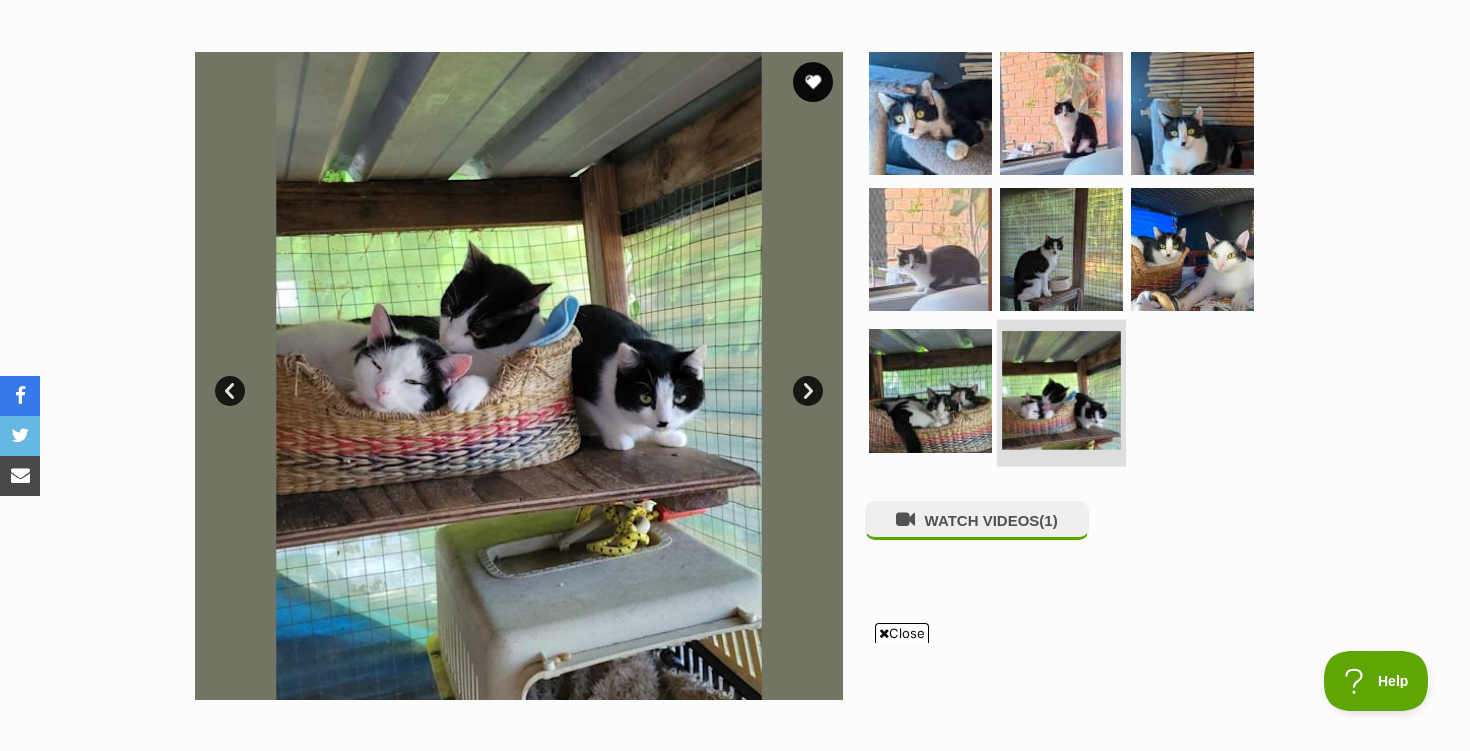 scroll, scrollTop: 368, scrollLeft: 0, axis: vertical 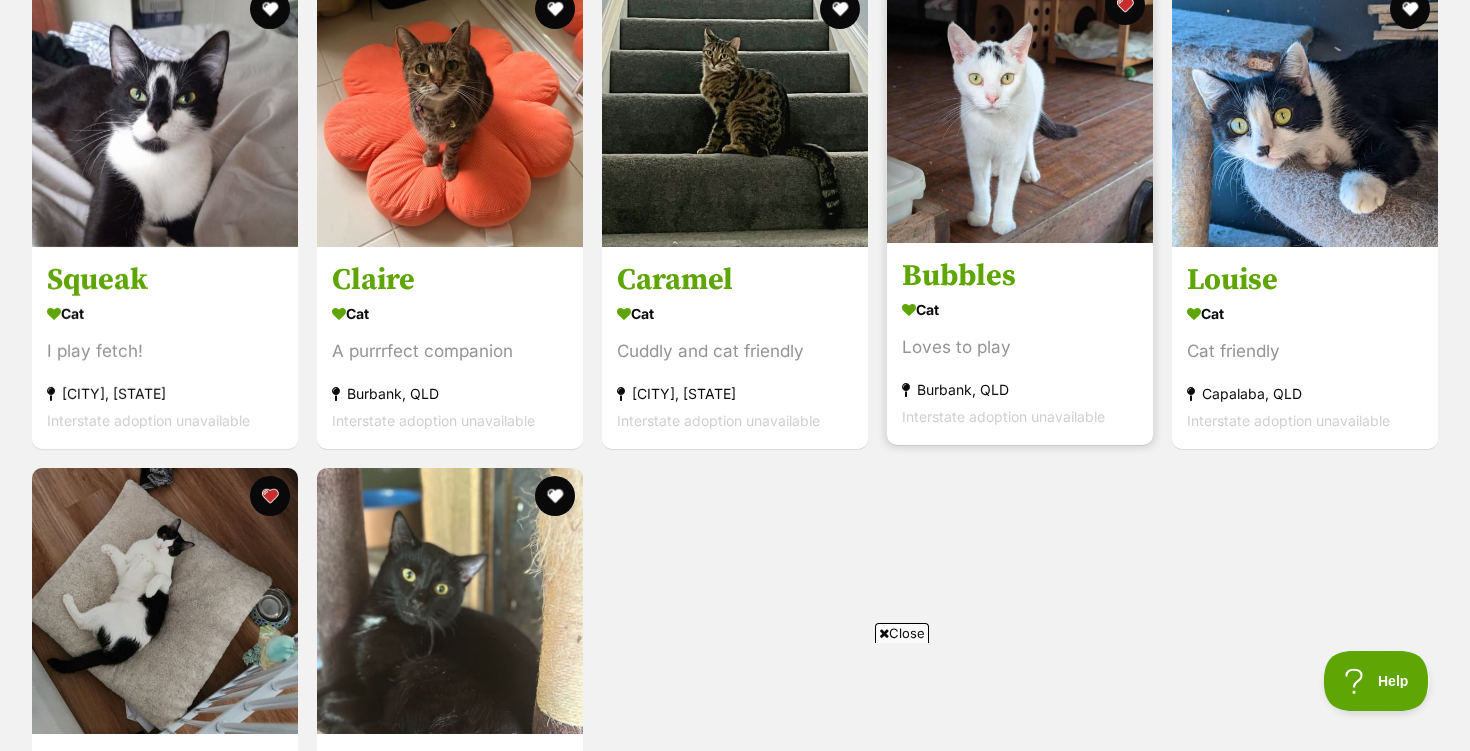 click at bounding box center (1020, 110) 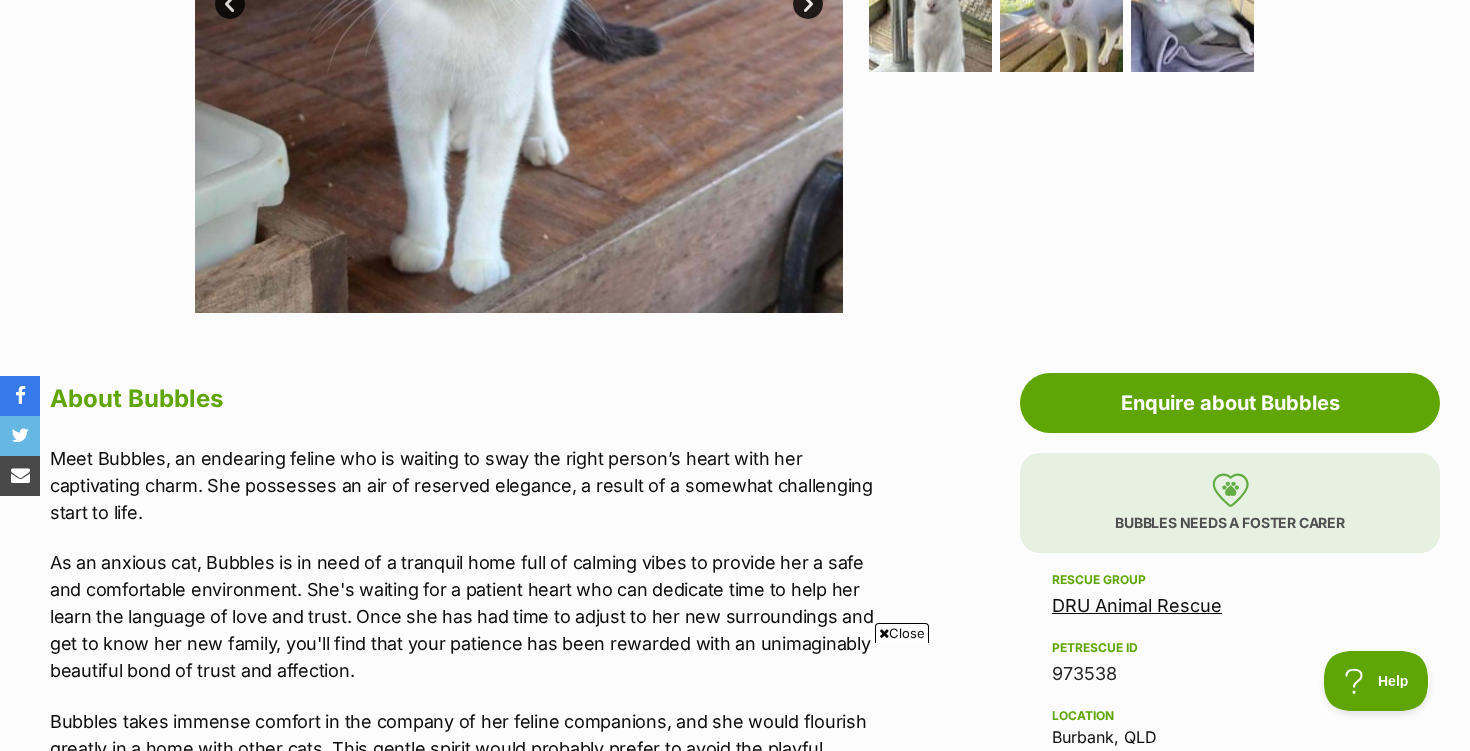 scroll, scrollTop: 752, scrollLeft: 0, axis: vertical 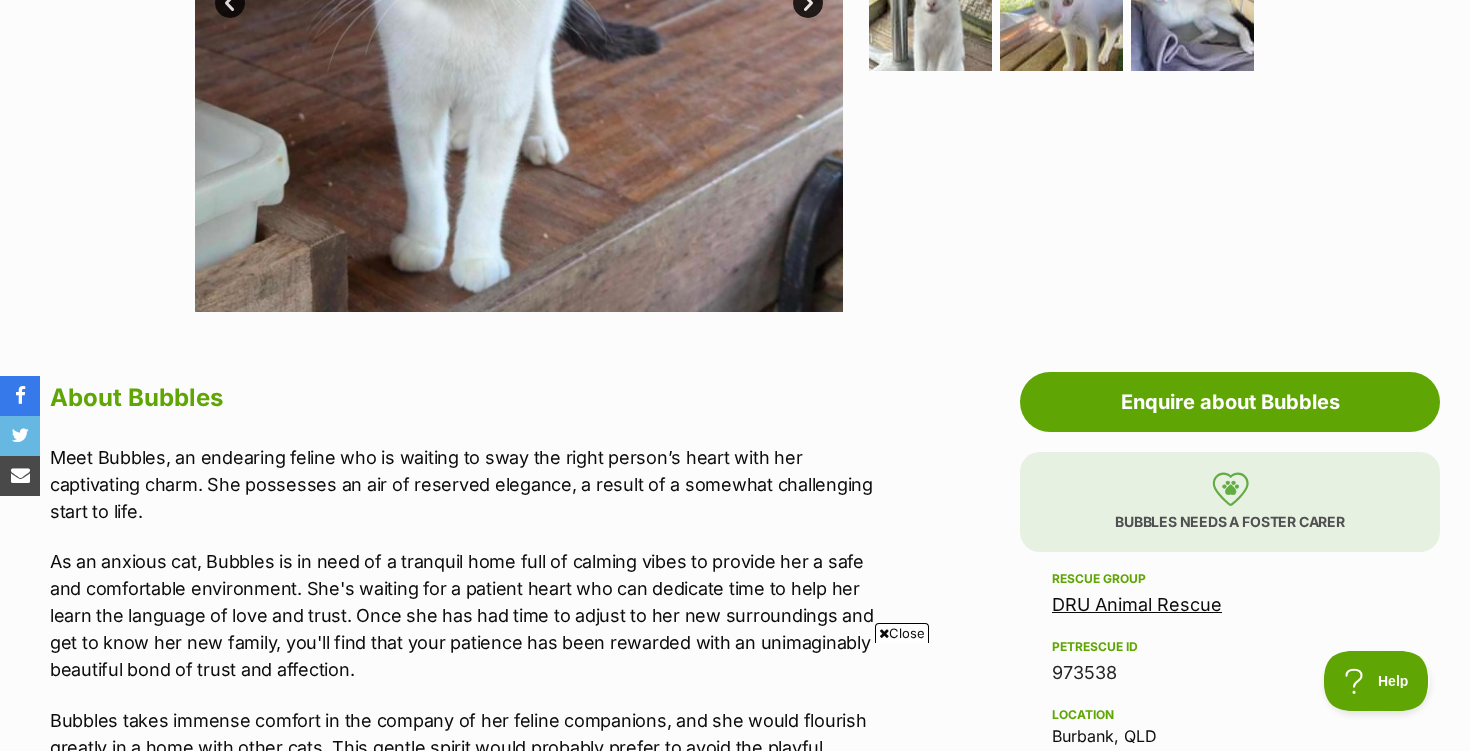 click on "DRU Animal Rescue" at bounding box center [1137, 604] 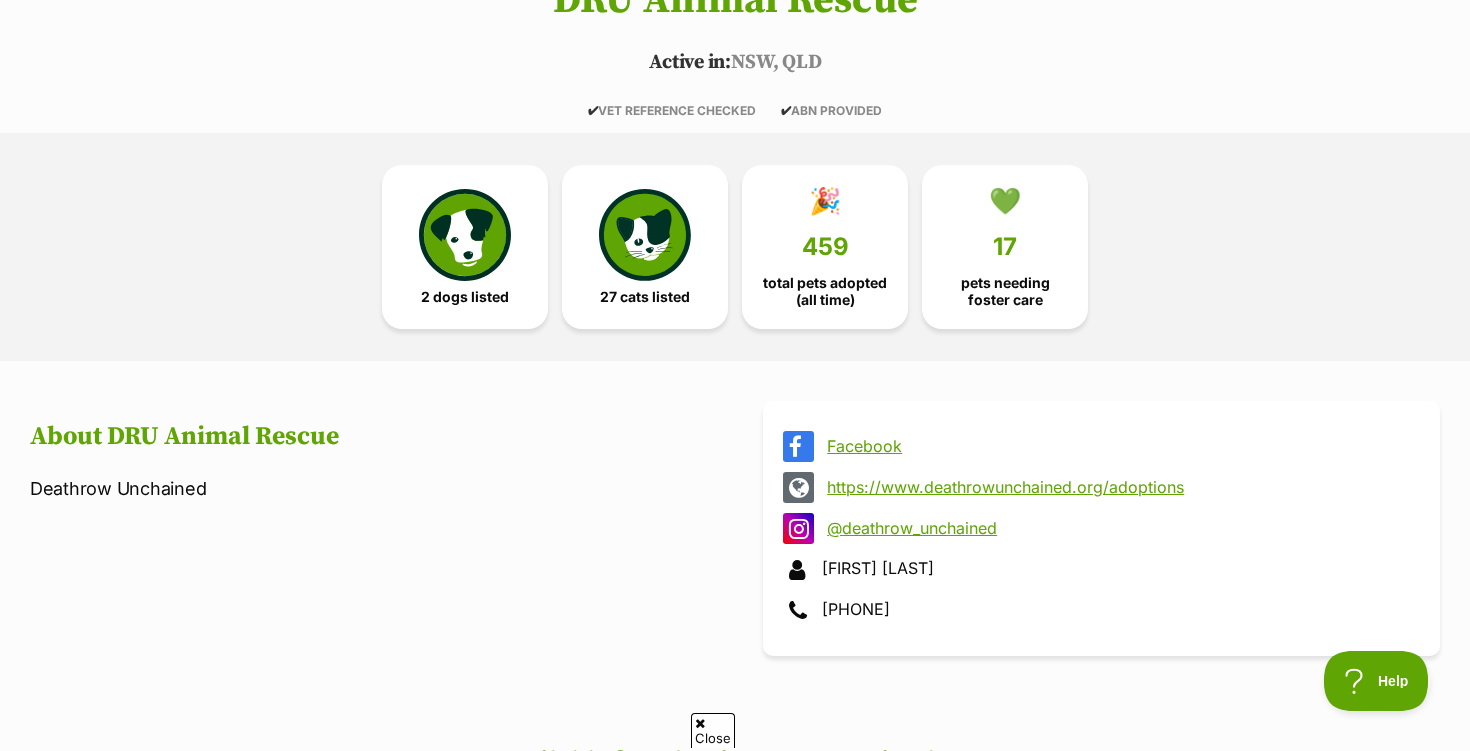 scroll, scrollTop: 0, scrollLeft: 0, axis: both 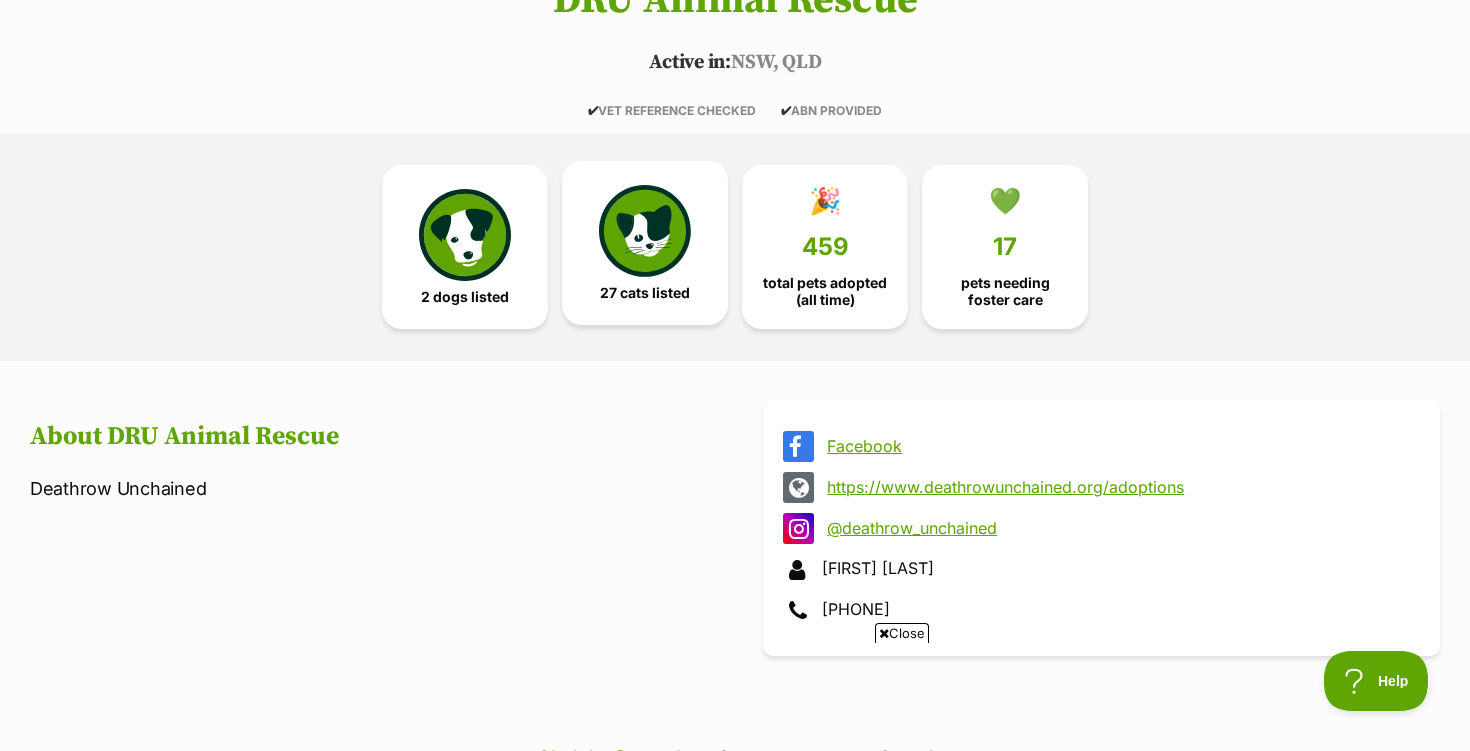 click at bounding box center [645, 231] 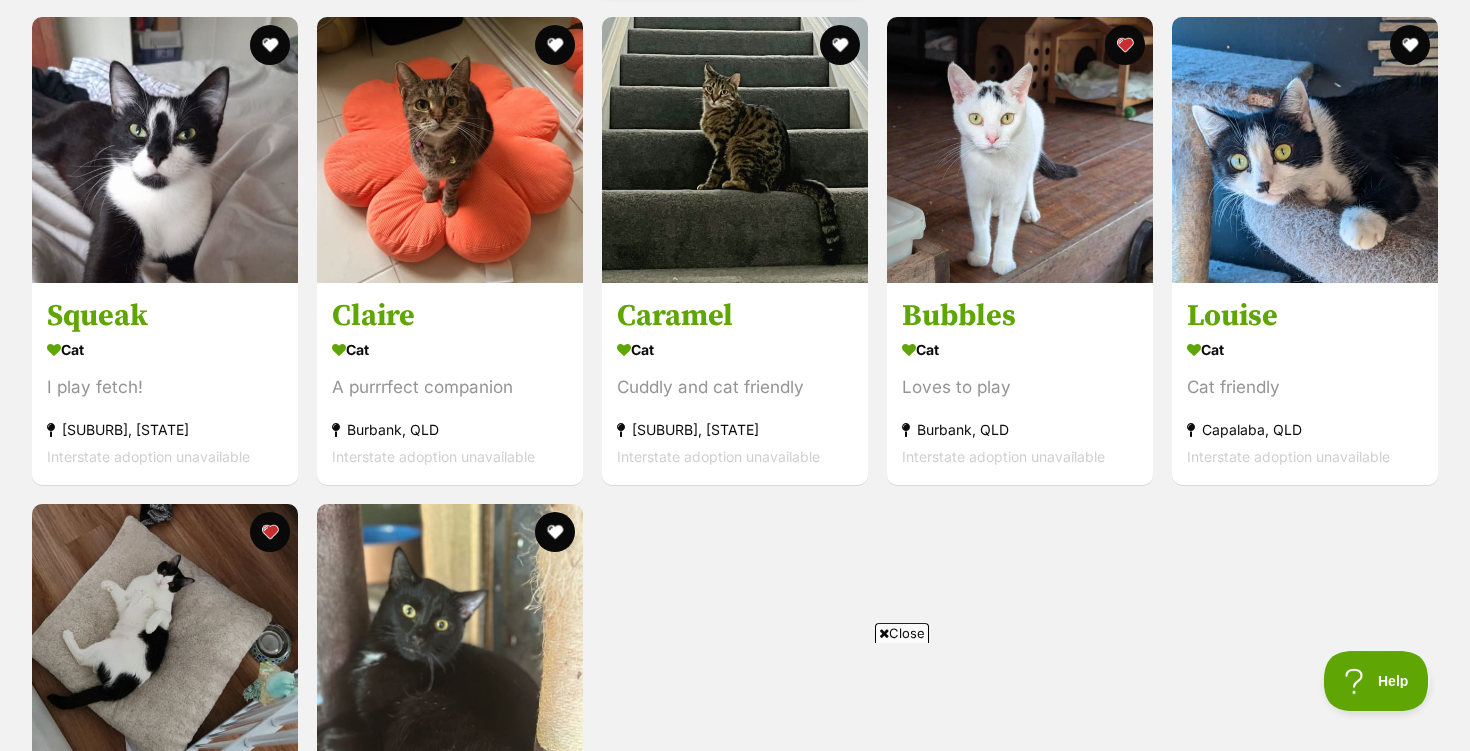 scroll, scrollTop: 3421, scrollLeft: 0, axis: vertical 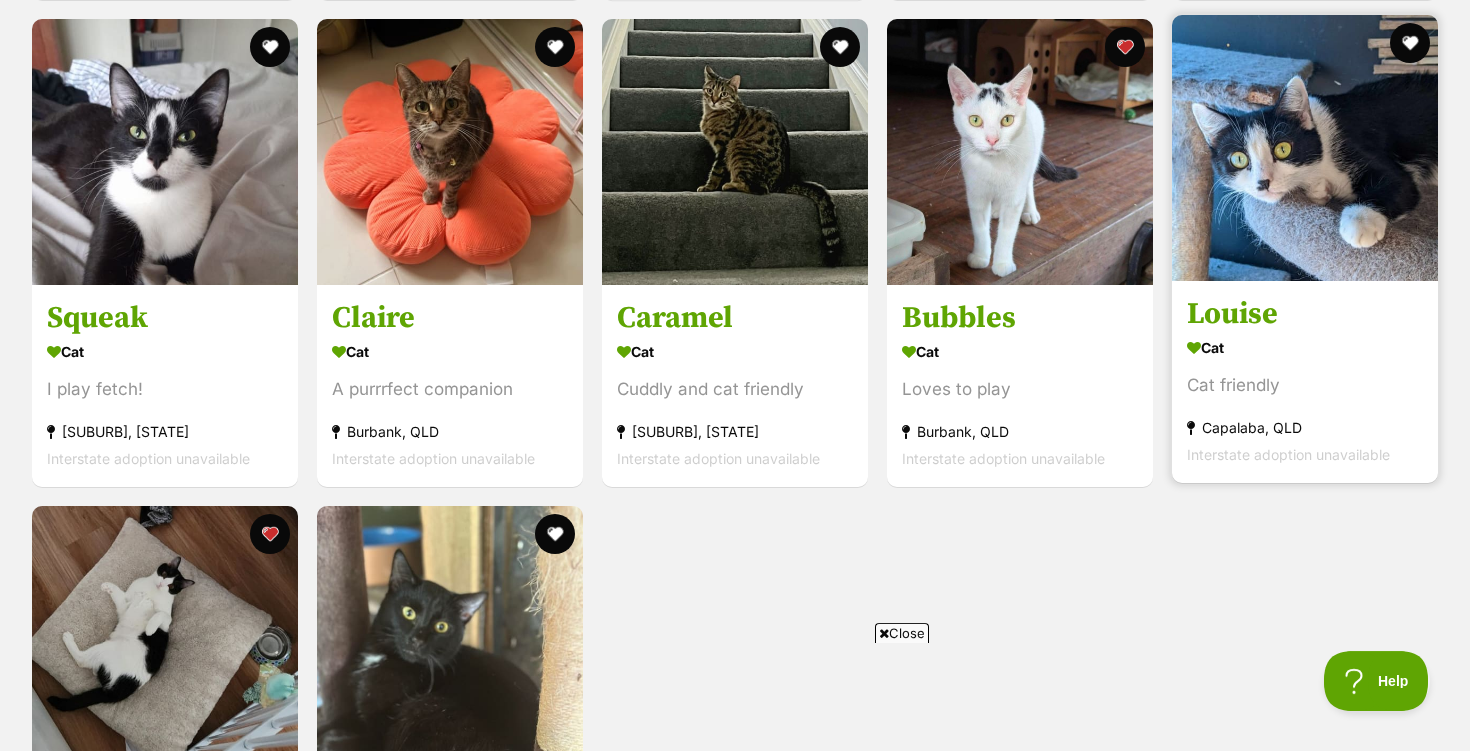 click on "Louise" at bounding box center (1305, 314) 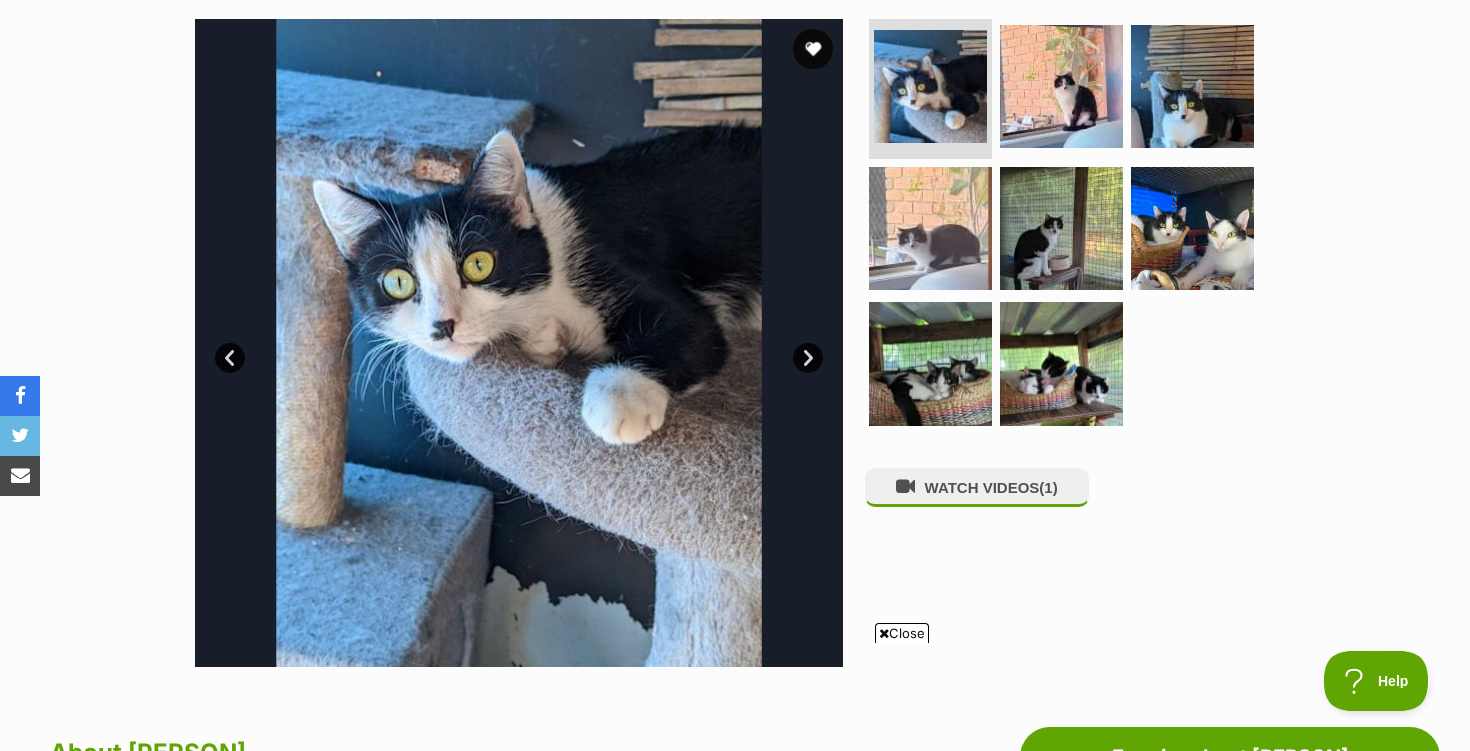 scroll, scrollTop: 394, scrollLeft: 0, axis: vertical 